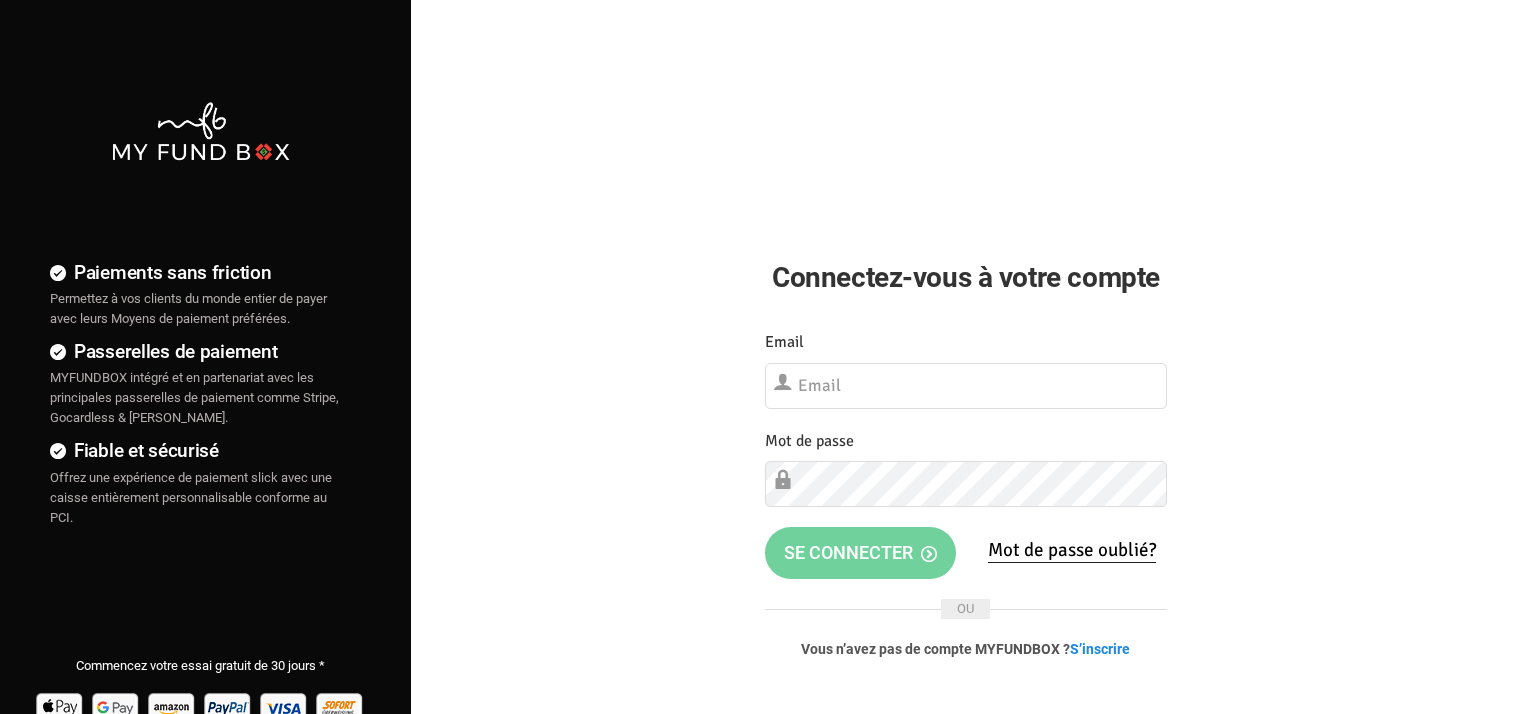 scroll, scrollTop: 0, scrollLeft: 0, axis: both 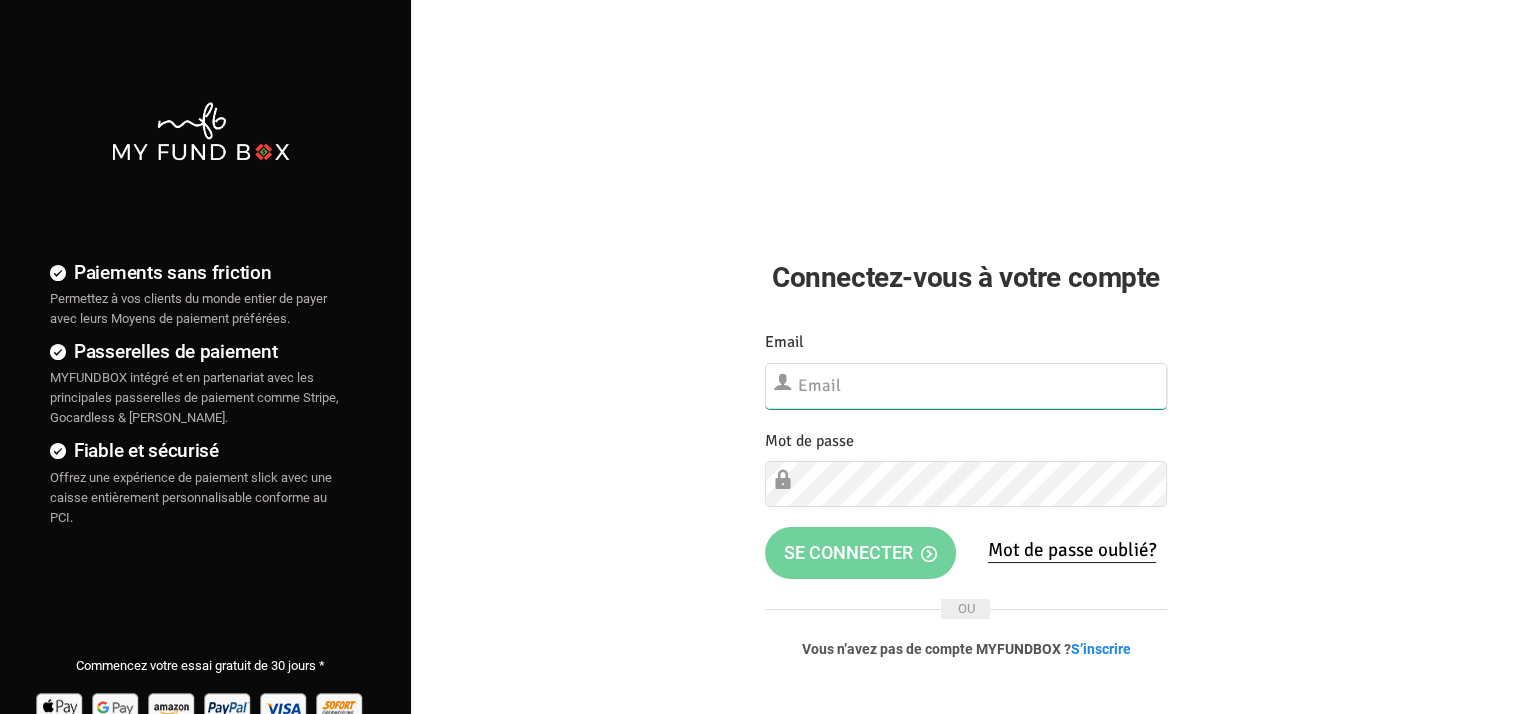 click at bounding box center [966, 386] 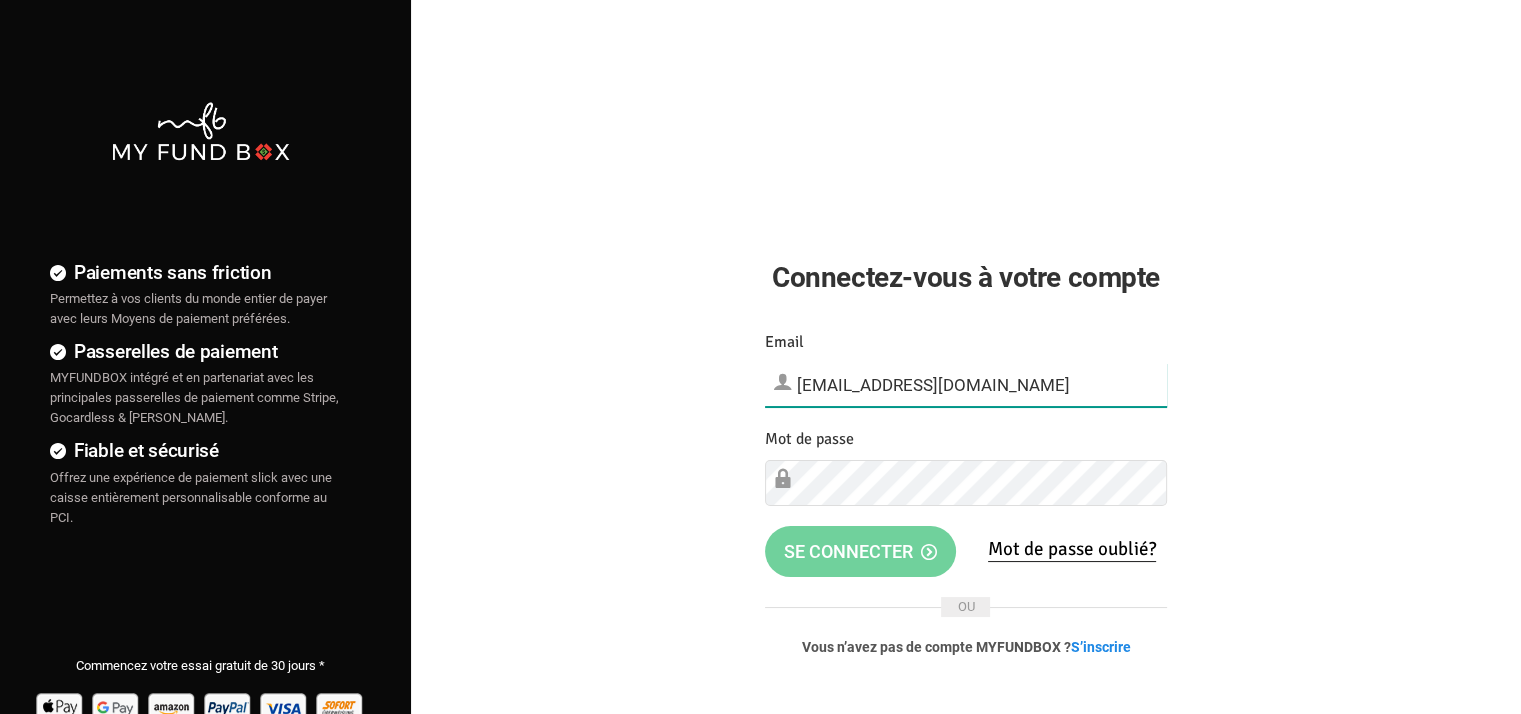 type on "[EMAIL_ADDRESS][DOMAIN_NAME]" 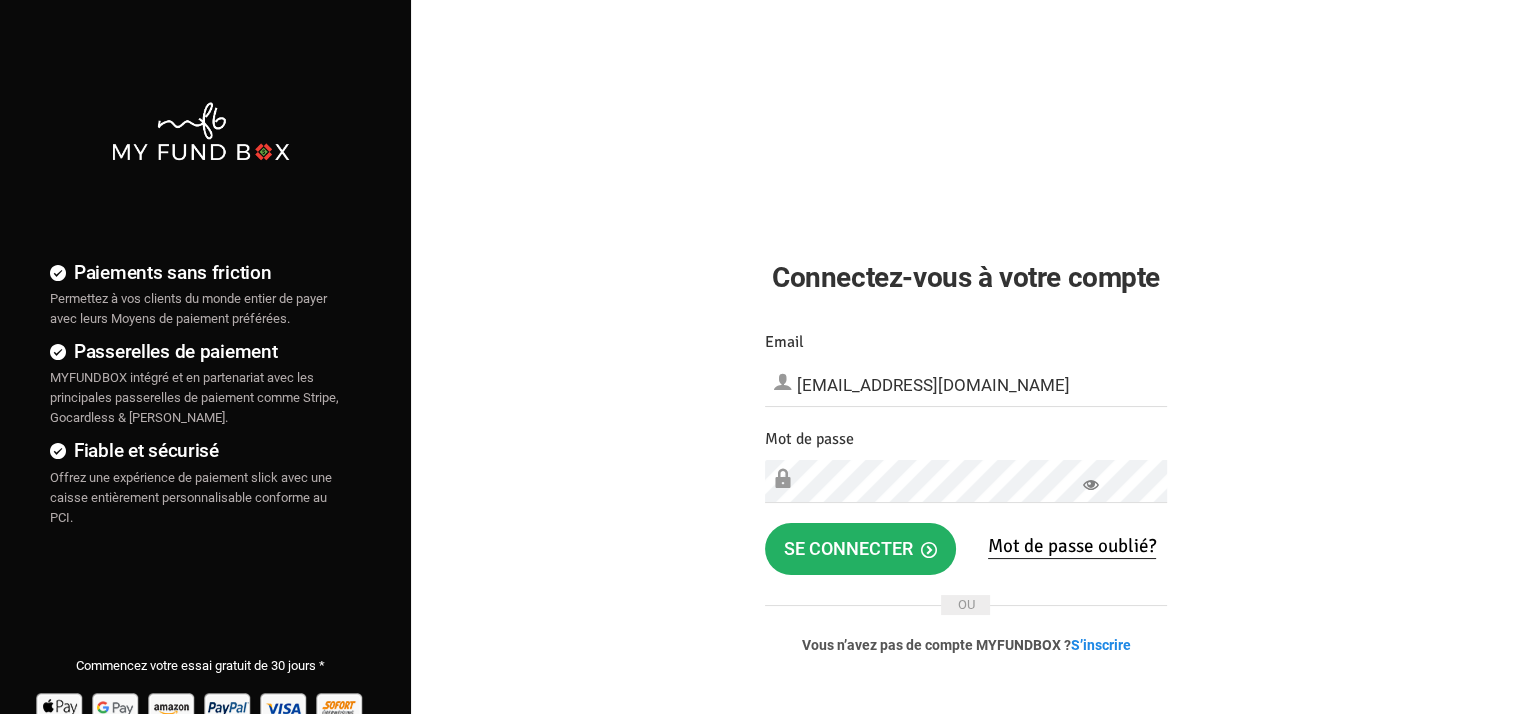 click on "se connecter" at bounding box center [860, 548] 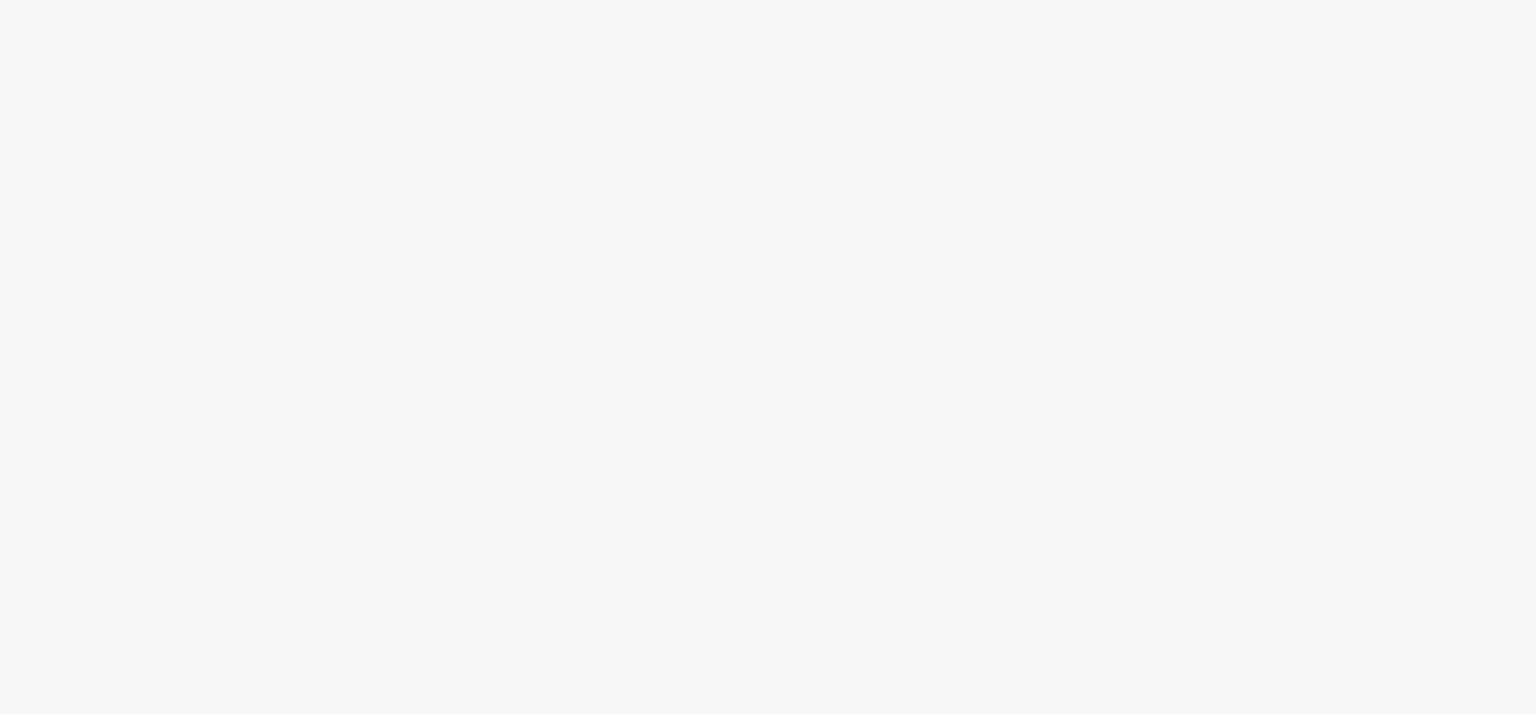 scroll, scrollTop: 0, scrollLeft: 0, axis: both 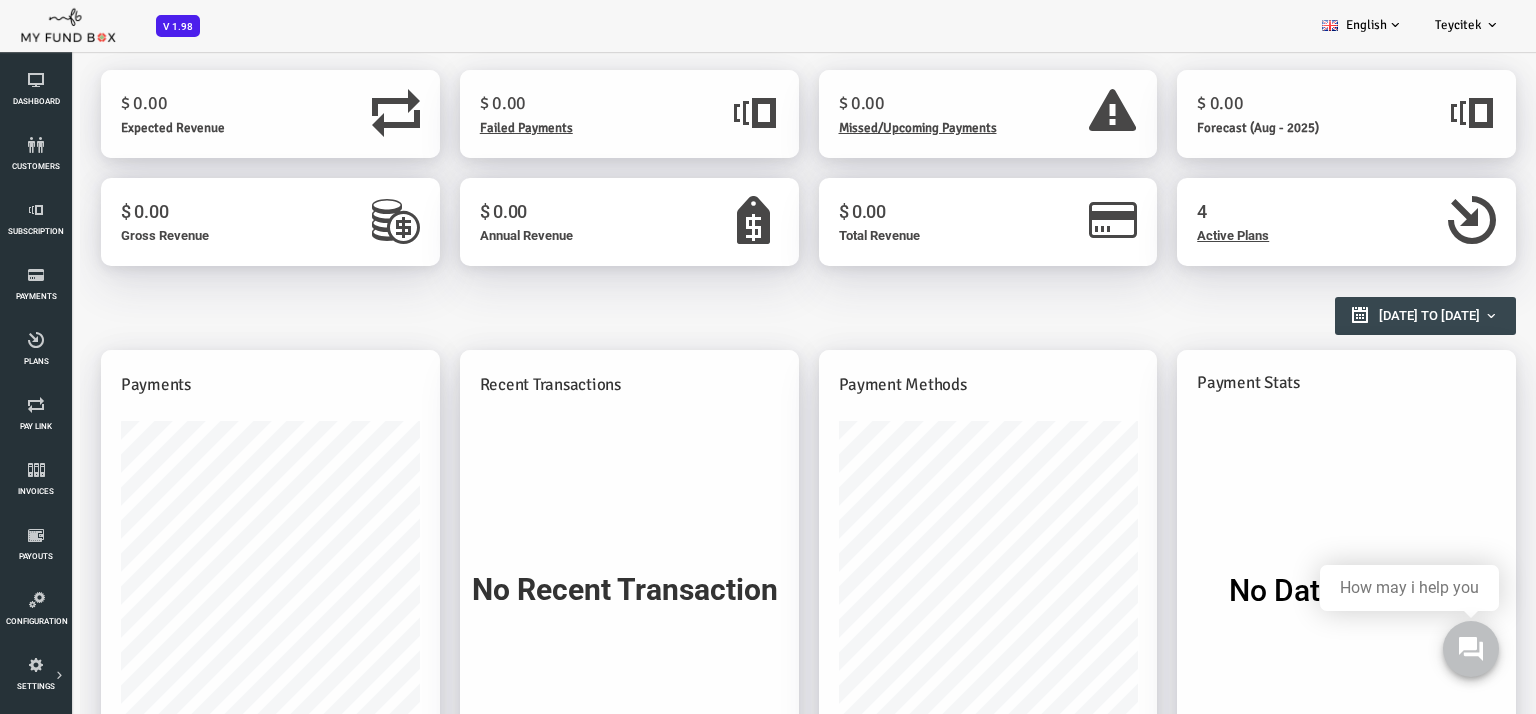 click on "Active Plans" at bounding box center (1172, 235) 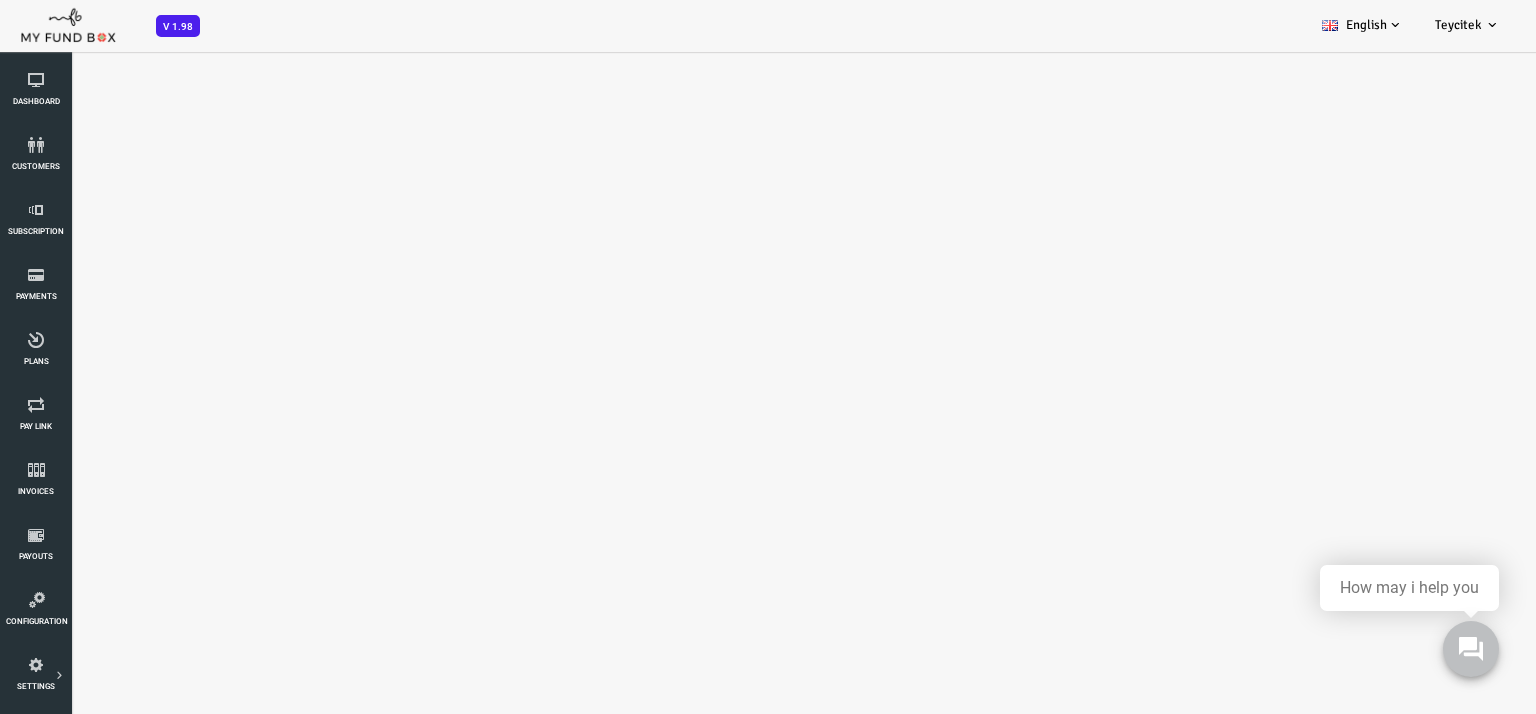 scroll, scrollTop: 0, scrollLeft: 0, axis: both 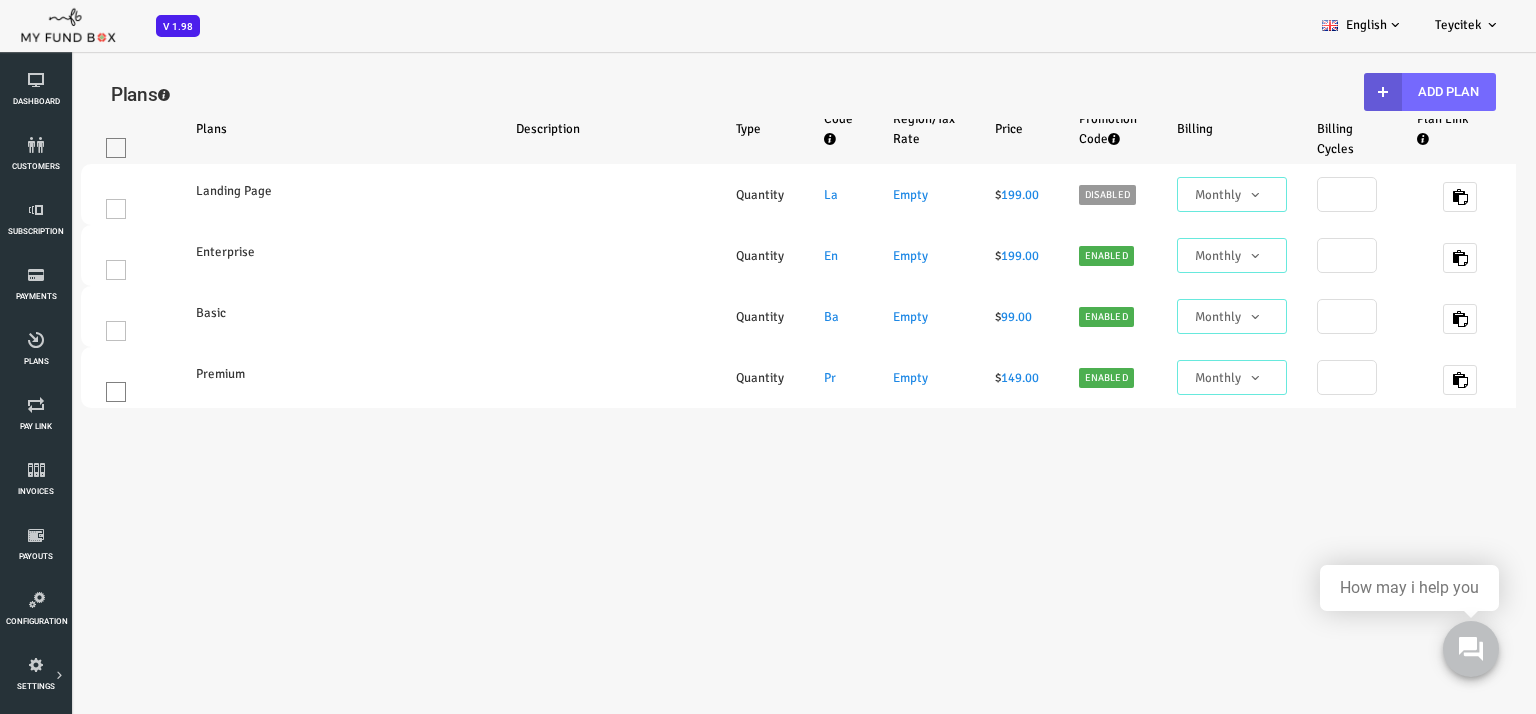 select on "100" 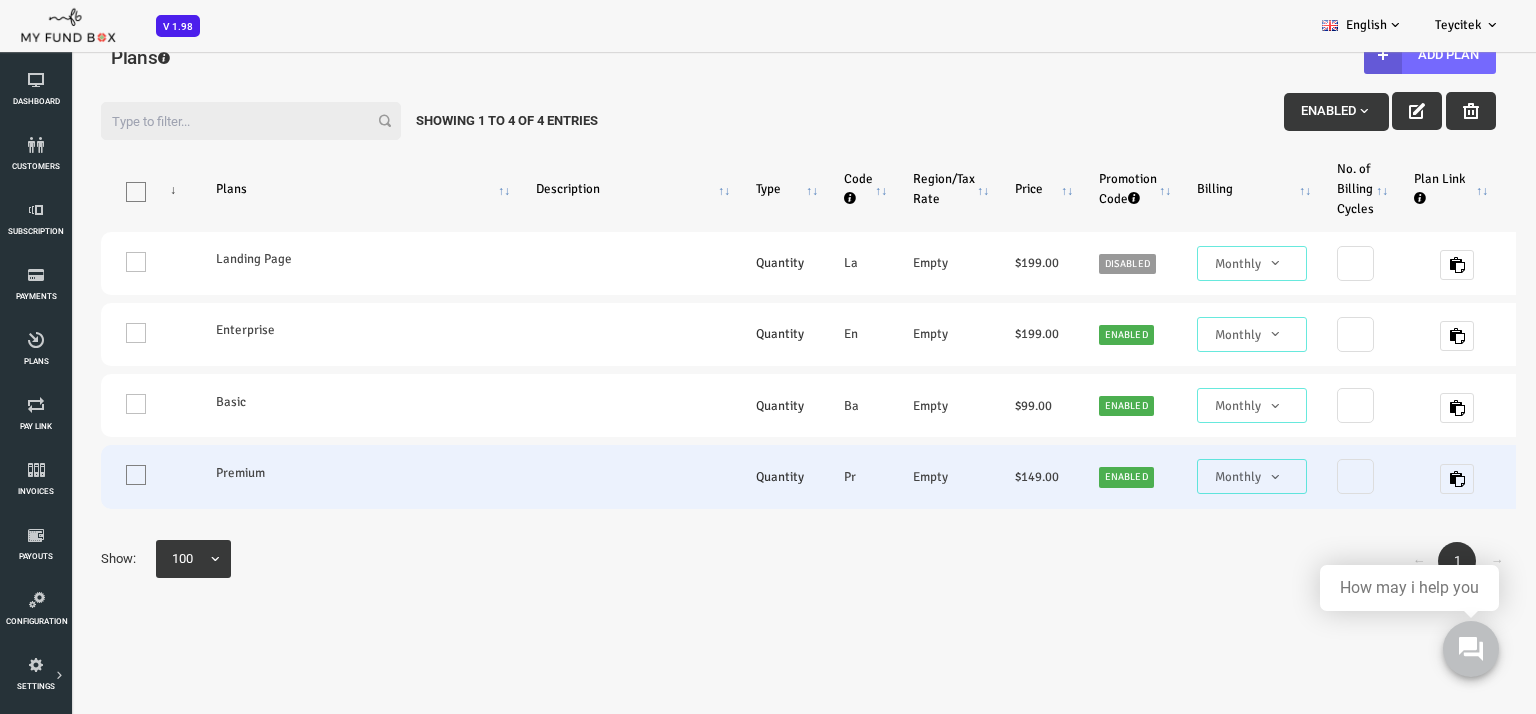 scroll, scrollTop: 39, scrollLeft: 0, axis: vertical 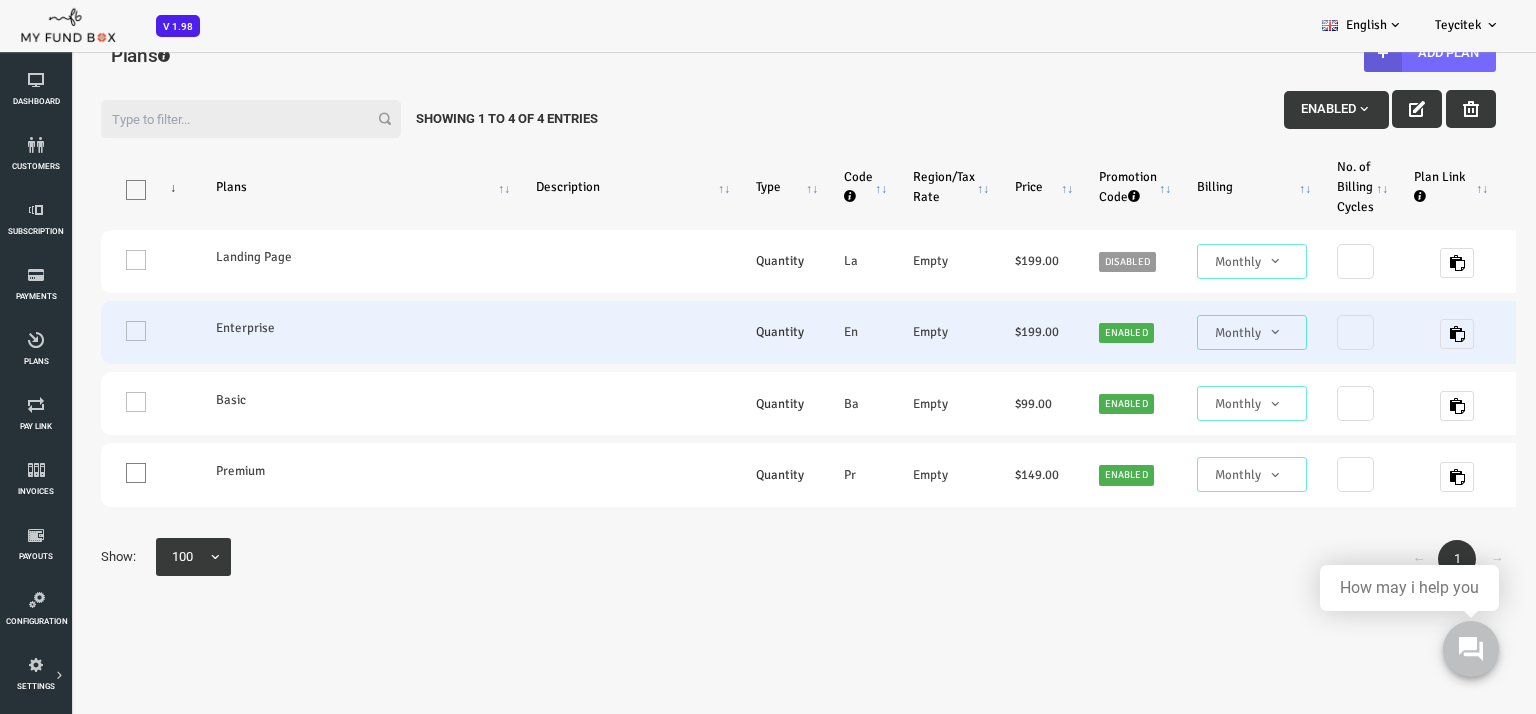 click on "Enabled" at bounding box center (1065, 333) 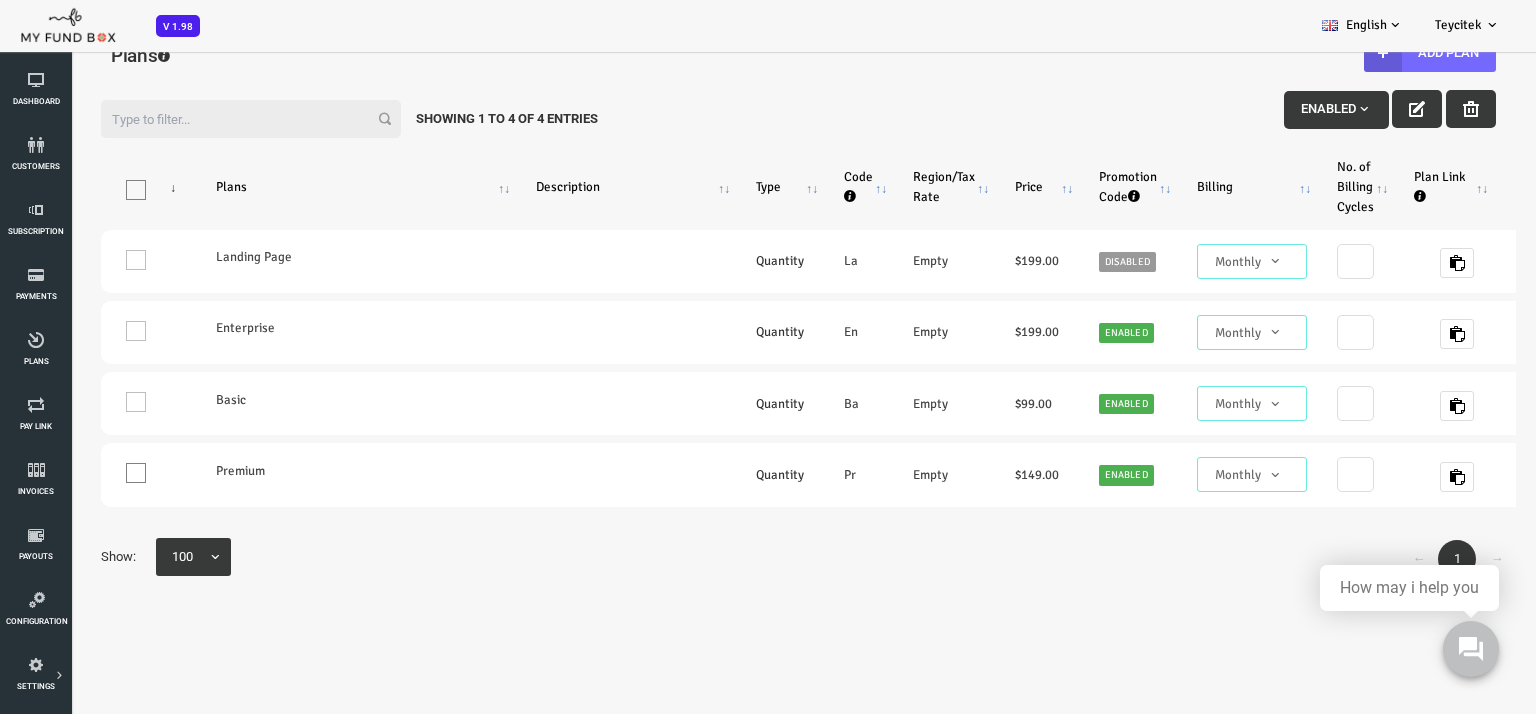 click at bounding box center (1303, 109) 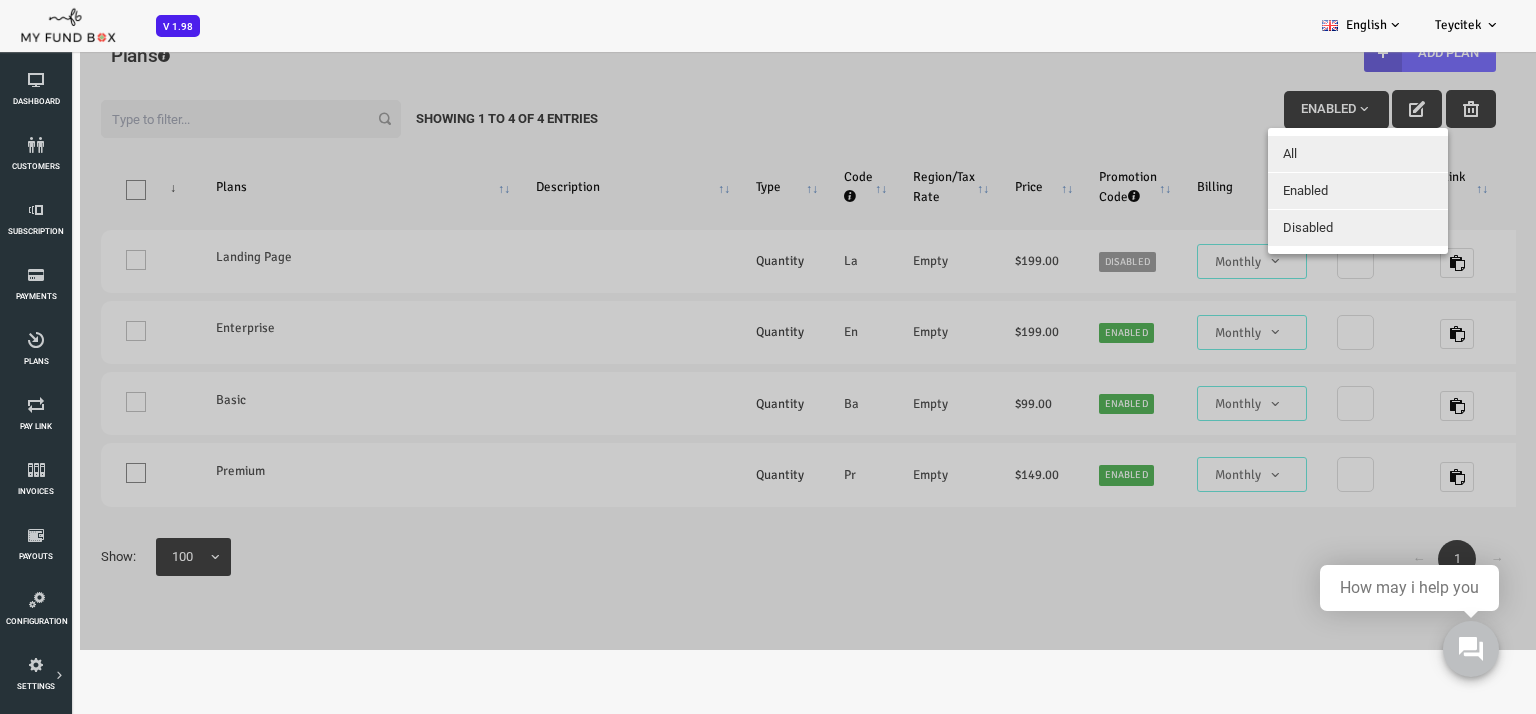 click on "Disabled" at bounding box center (1247, 227) 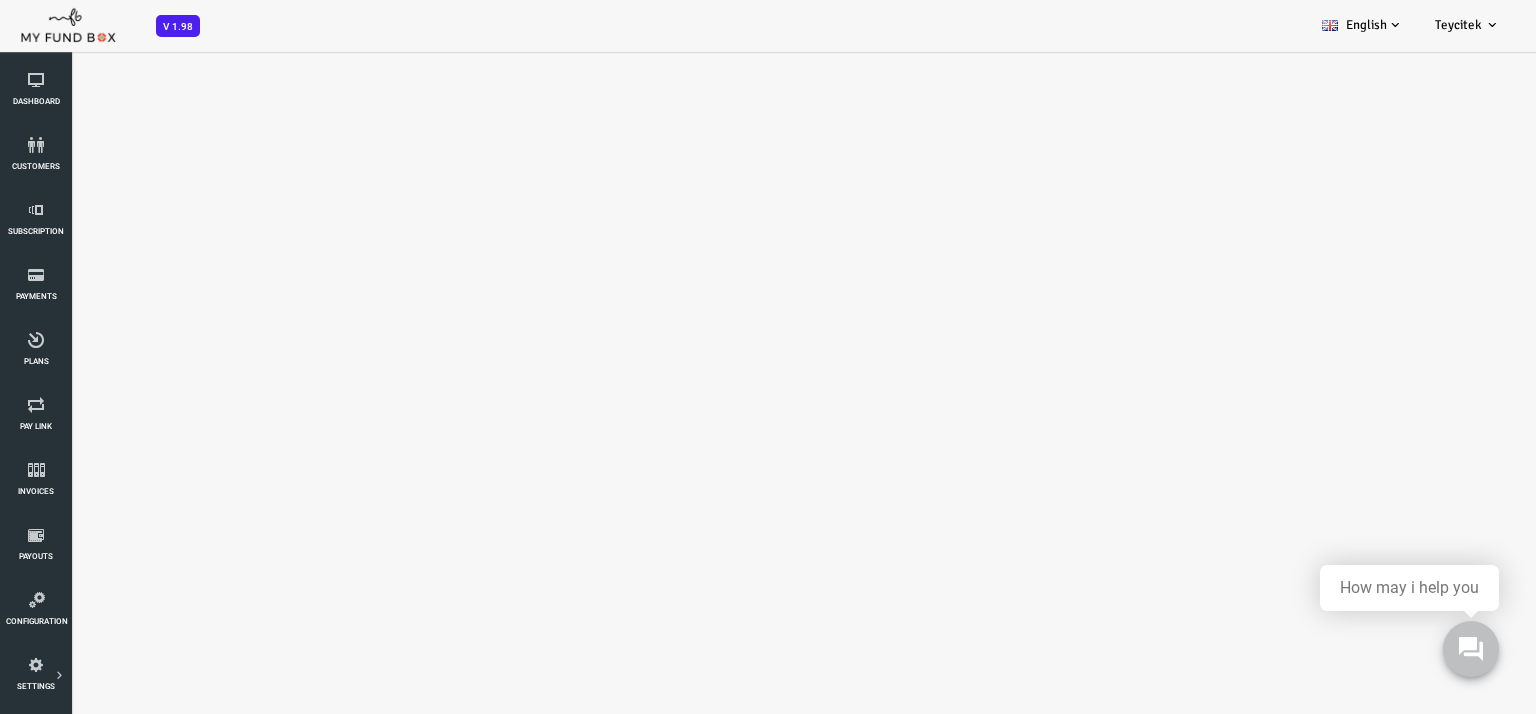 select on "100" 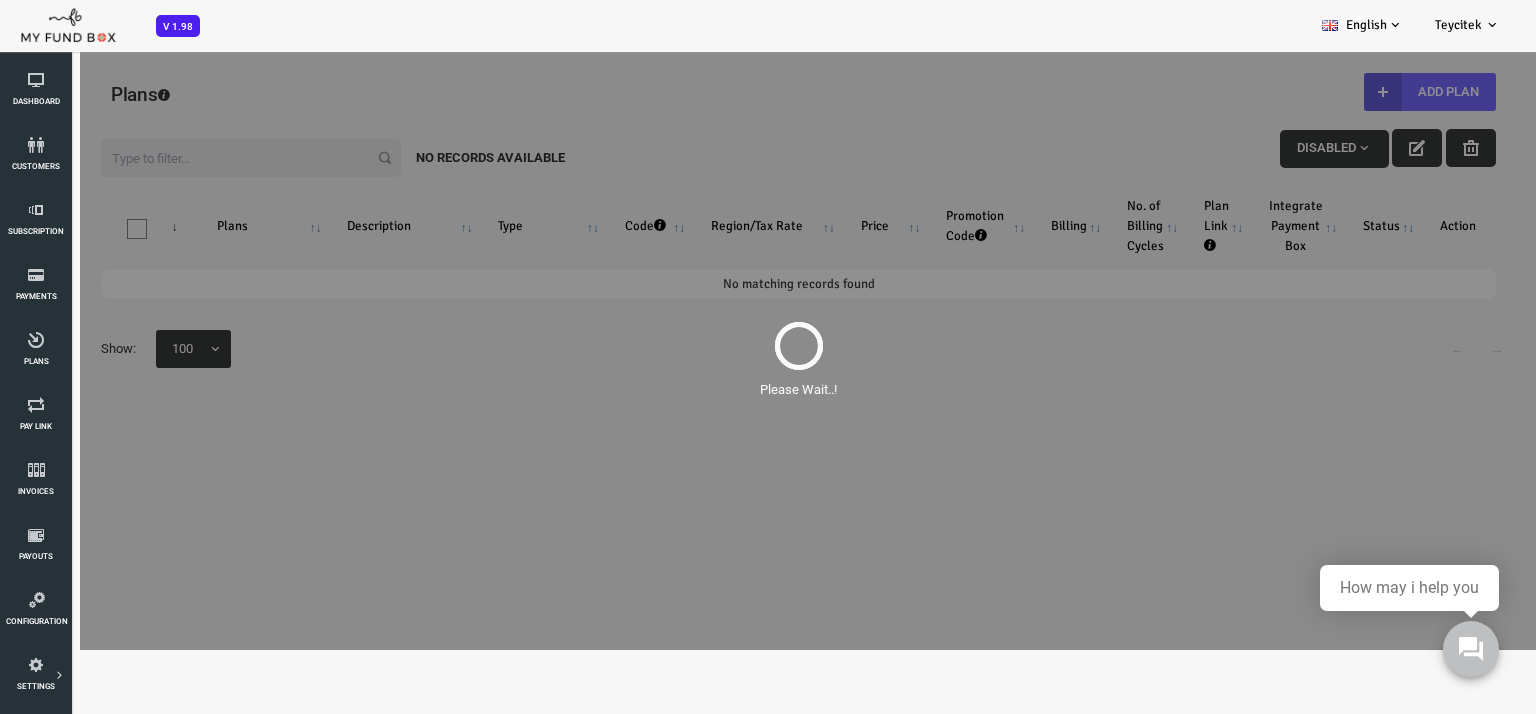 scroll, scrollTop: 0, scrollLeft: 0, axis: both 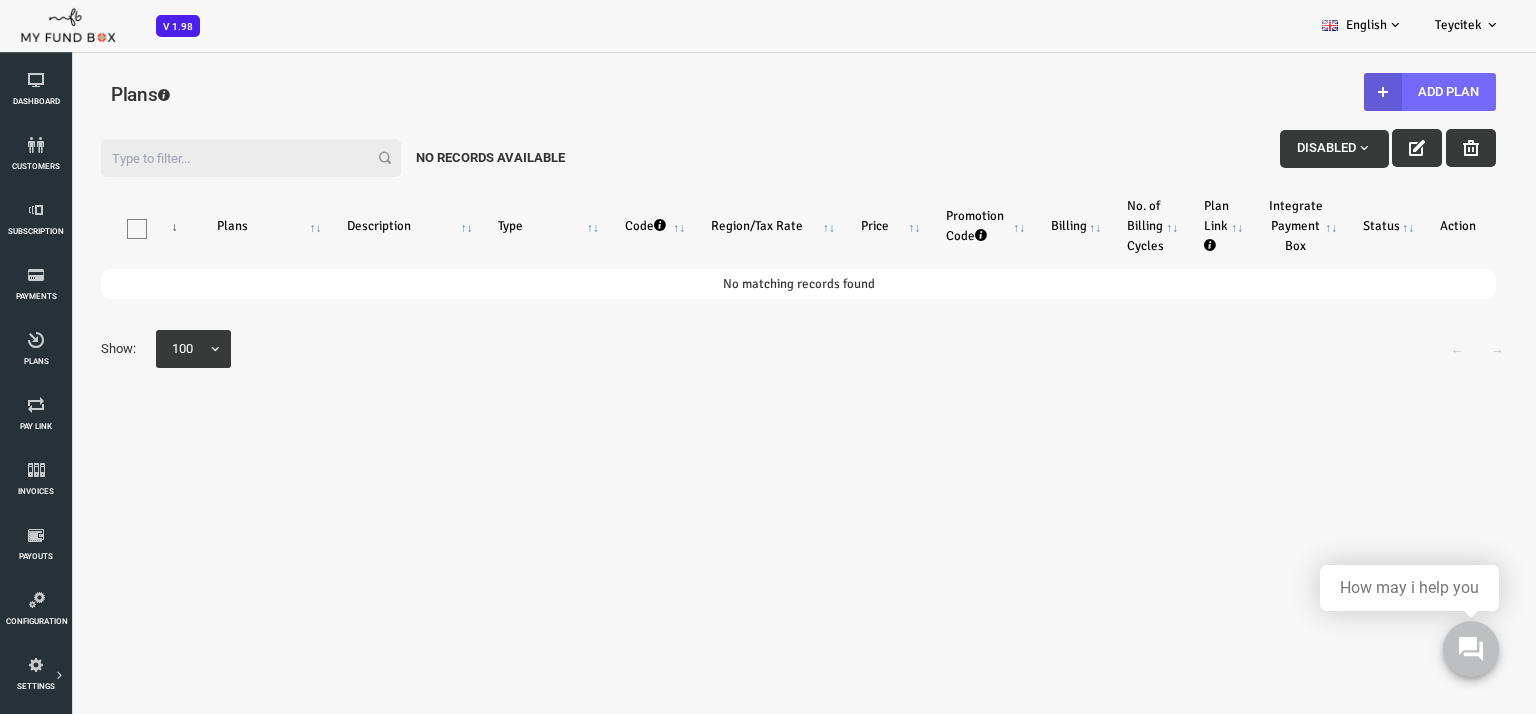 click on "Disabled" at bounding box center [1273, 147] 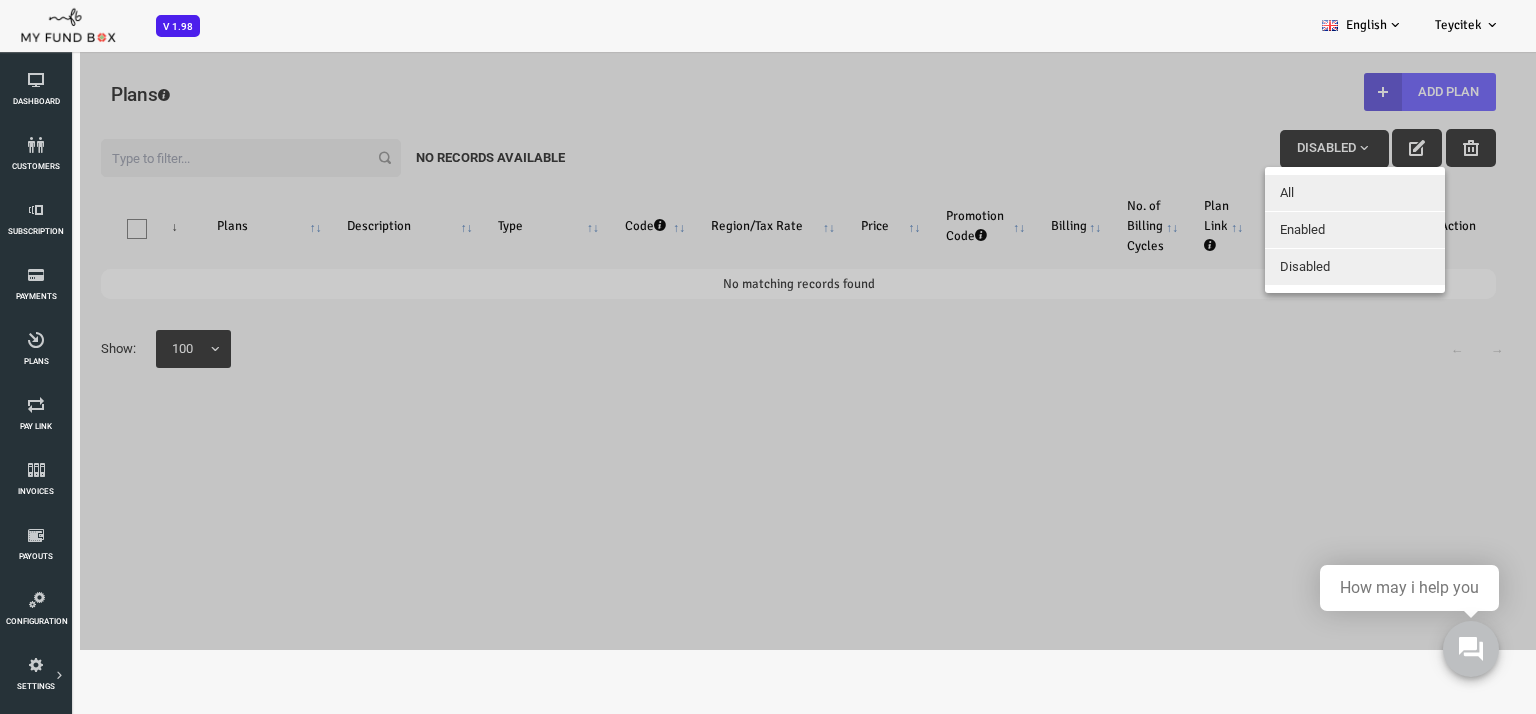 click on "All" at bounding box center (1294, 193) 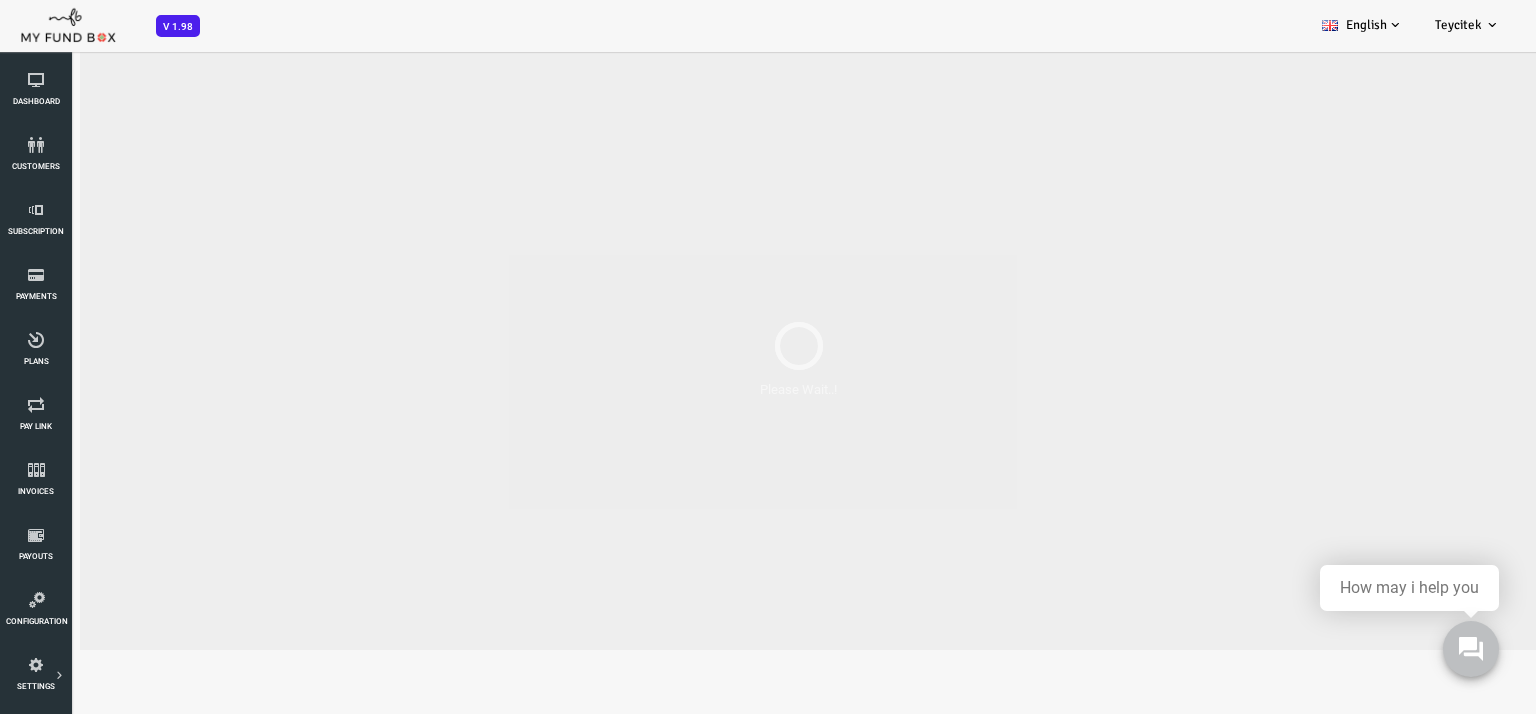 scroll, scrollTop: 0, scrollLeft: 0, axis: both 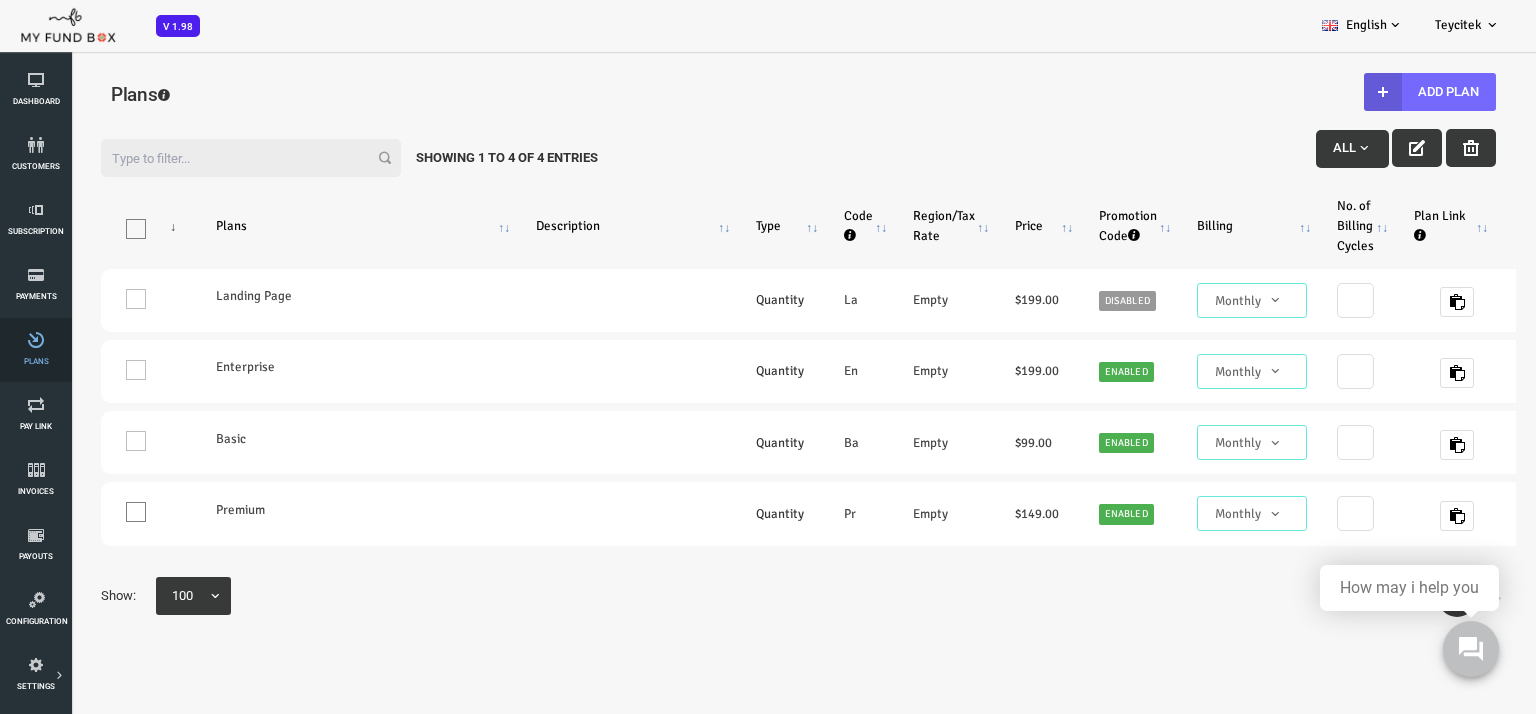 click at bounding box center [36, 340] 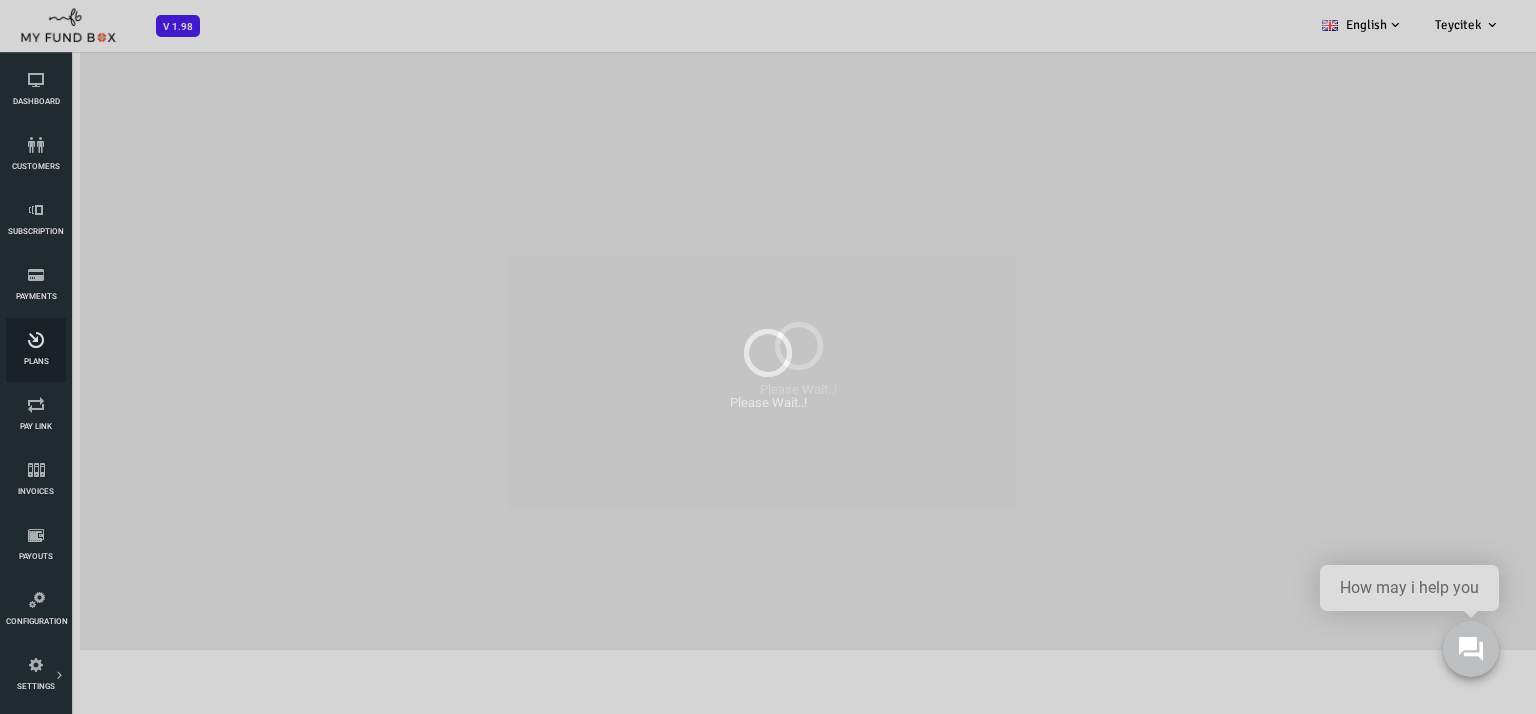scroll, scrollTop: 0, scrollLeft: 0, axis: both 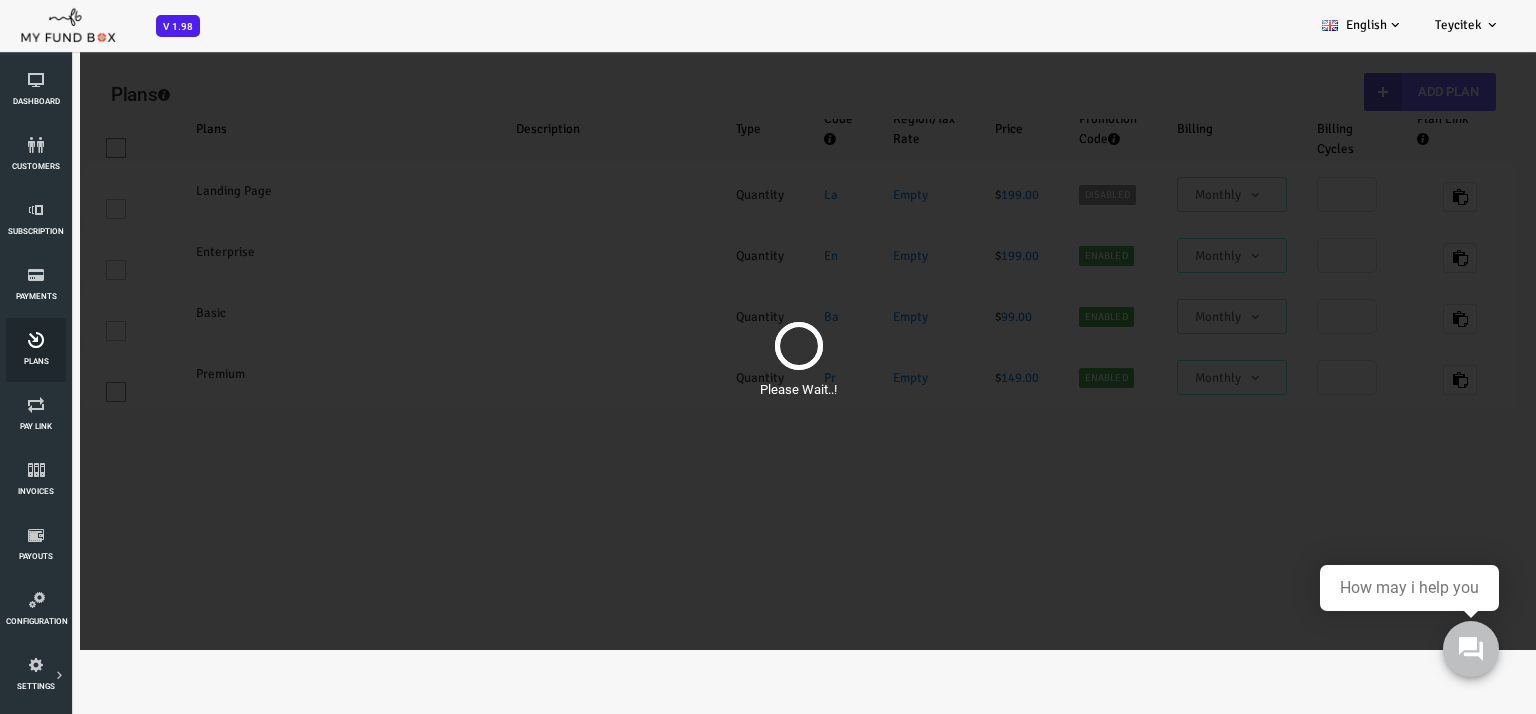 select on "100" 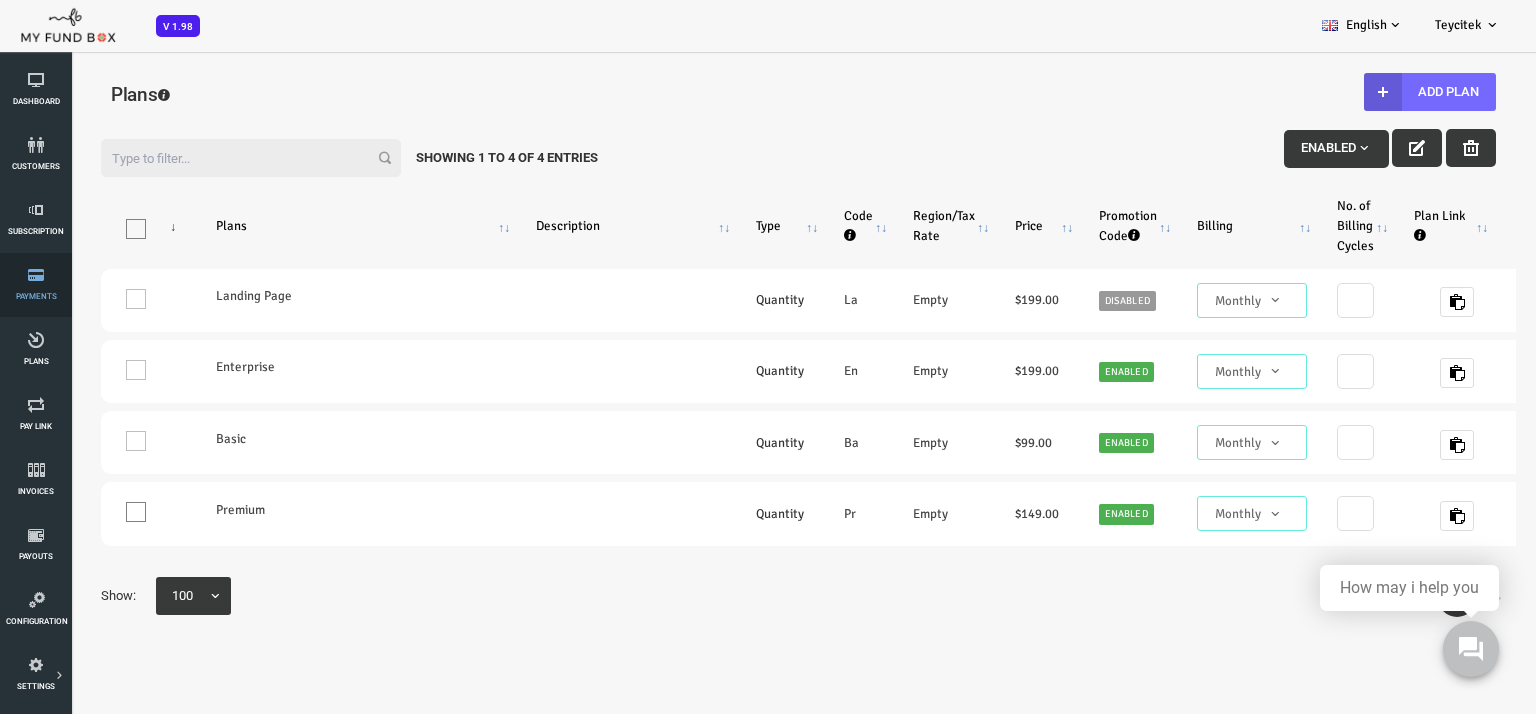 click at bounding box center [36, 275] 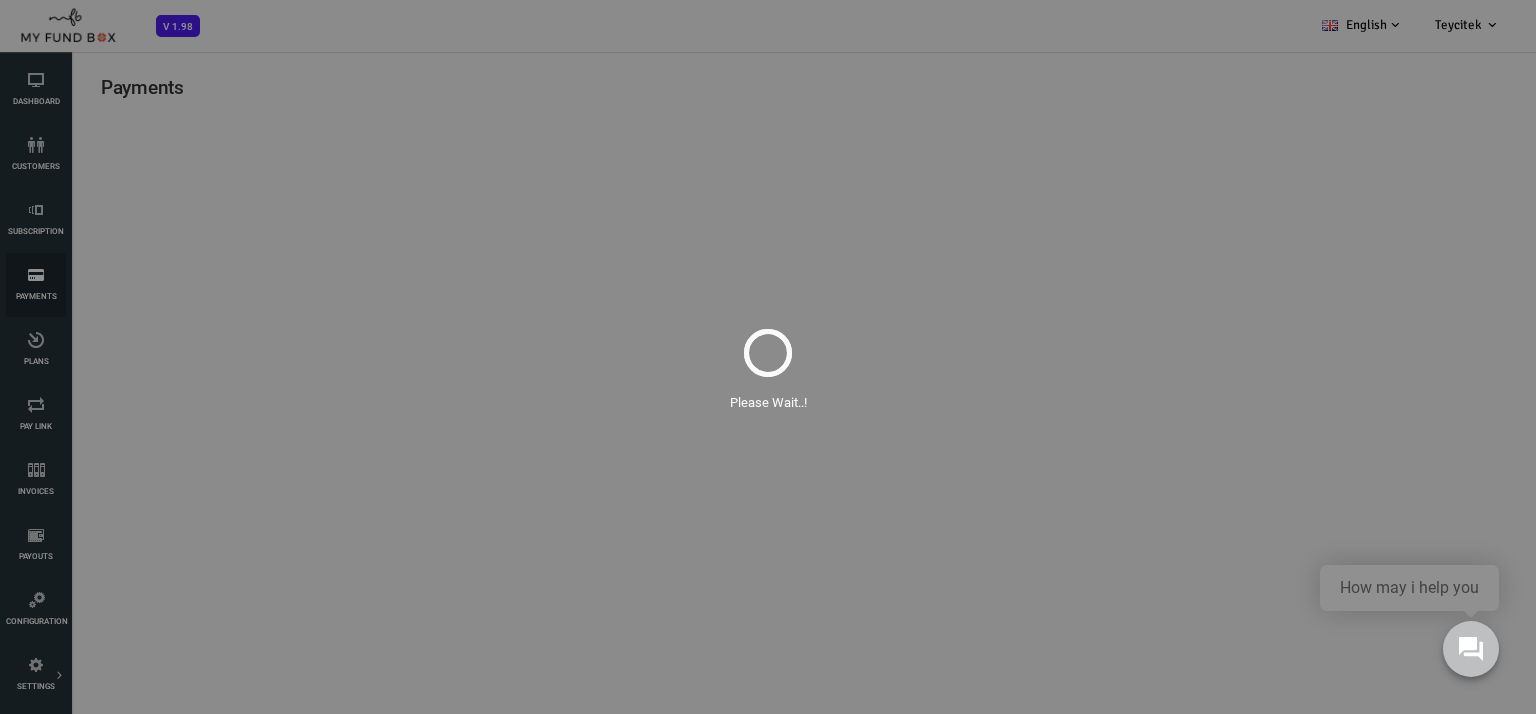 scroll, scrollTop: 0, scrollLeft: 0, axis: both 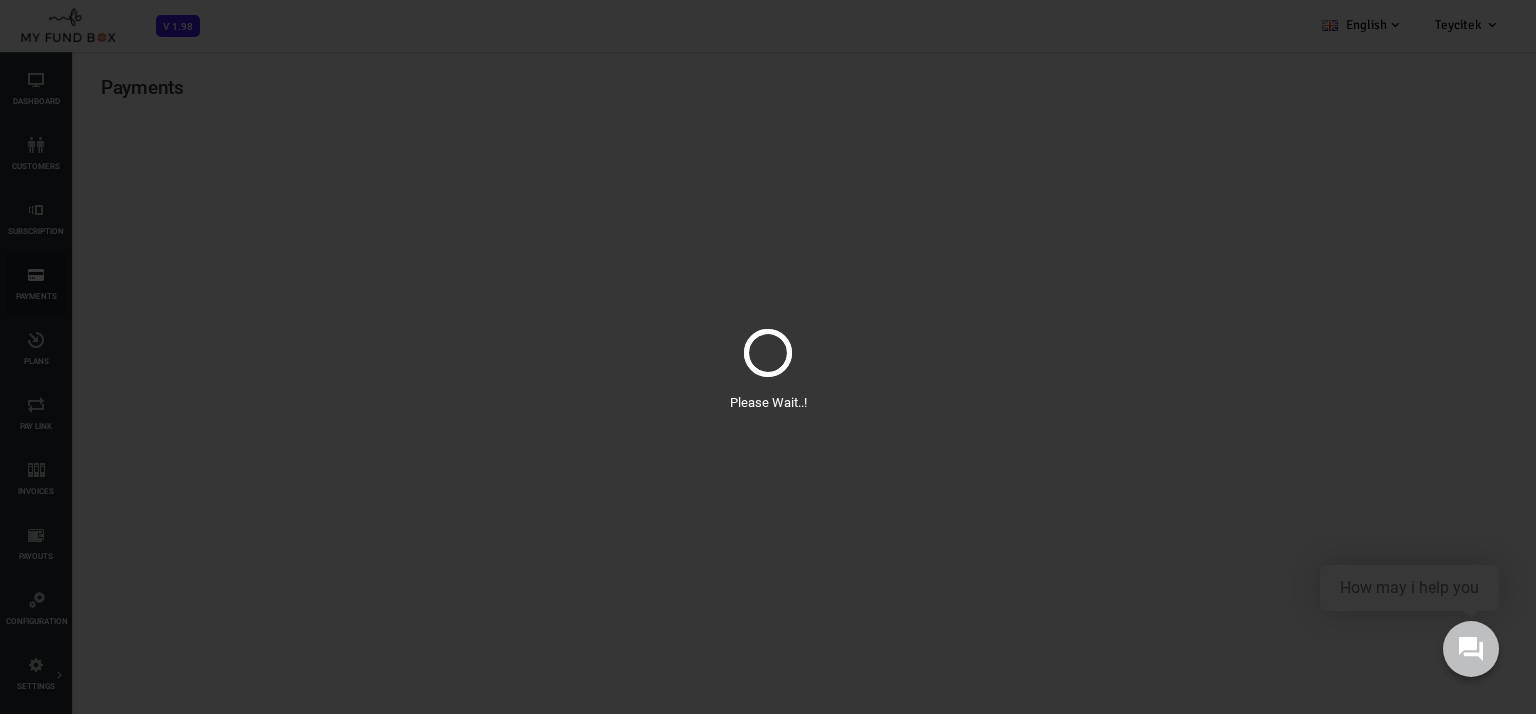 select on "100" 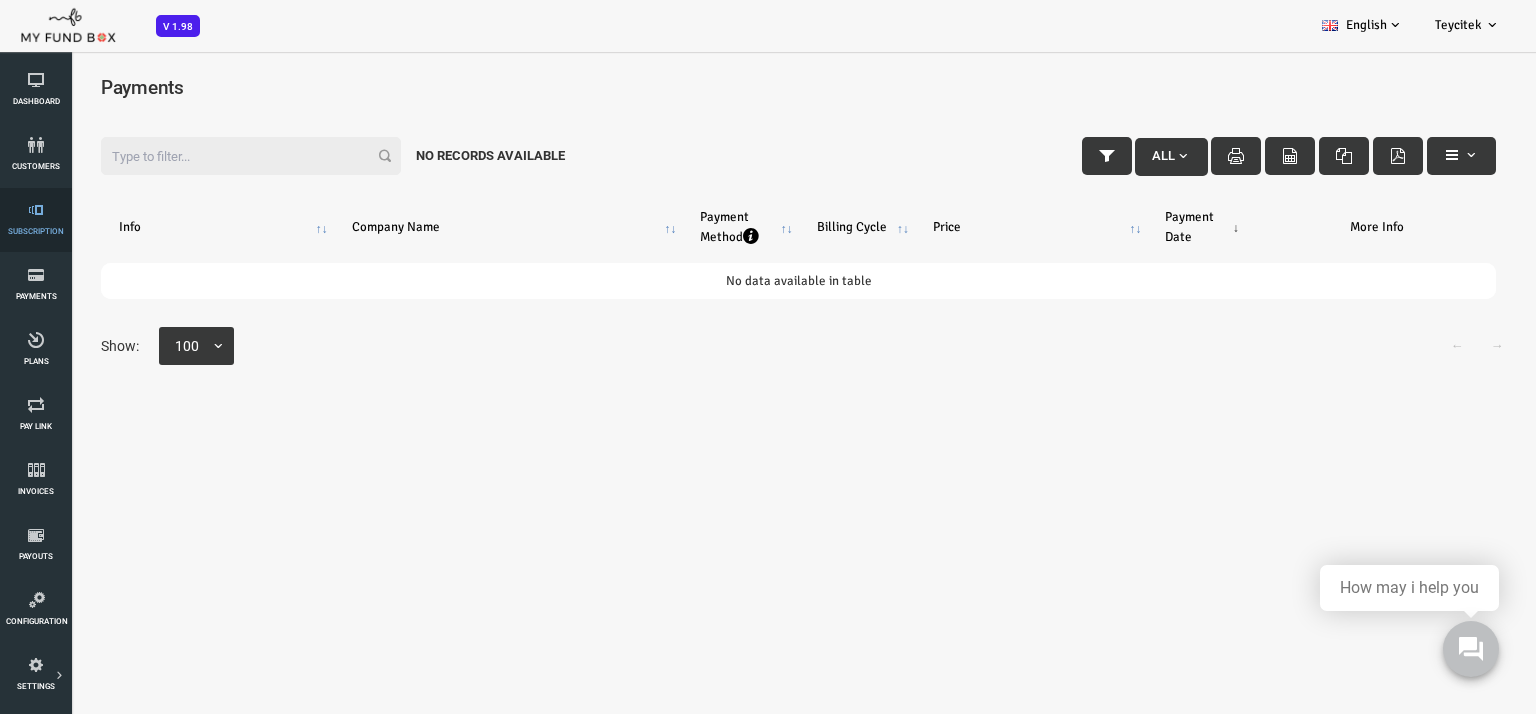 click at bounding box center [36, 210] 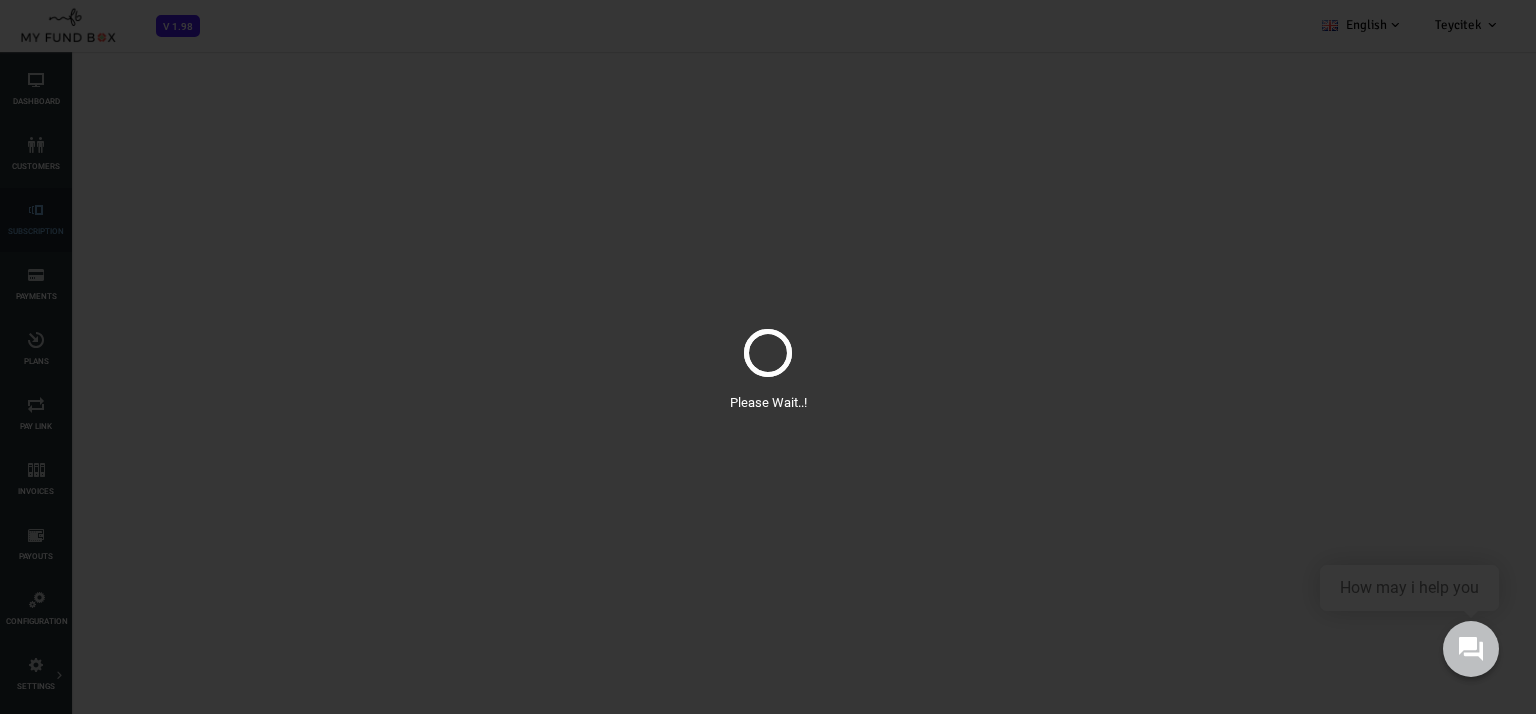 select on "100" 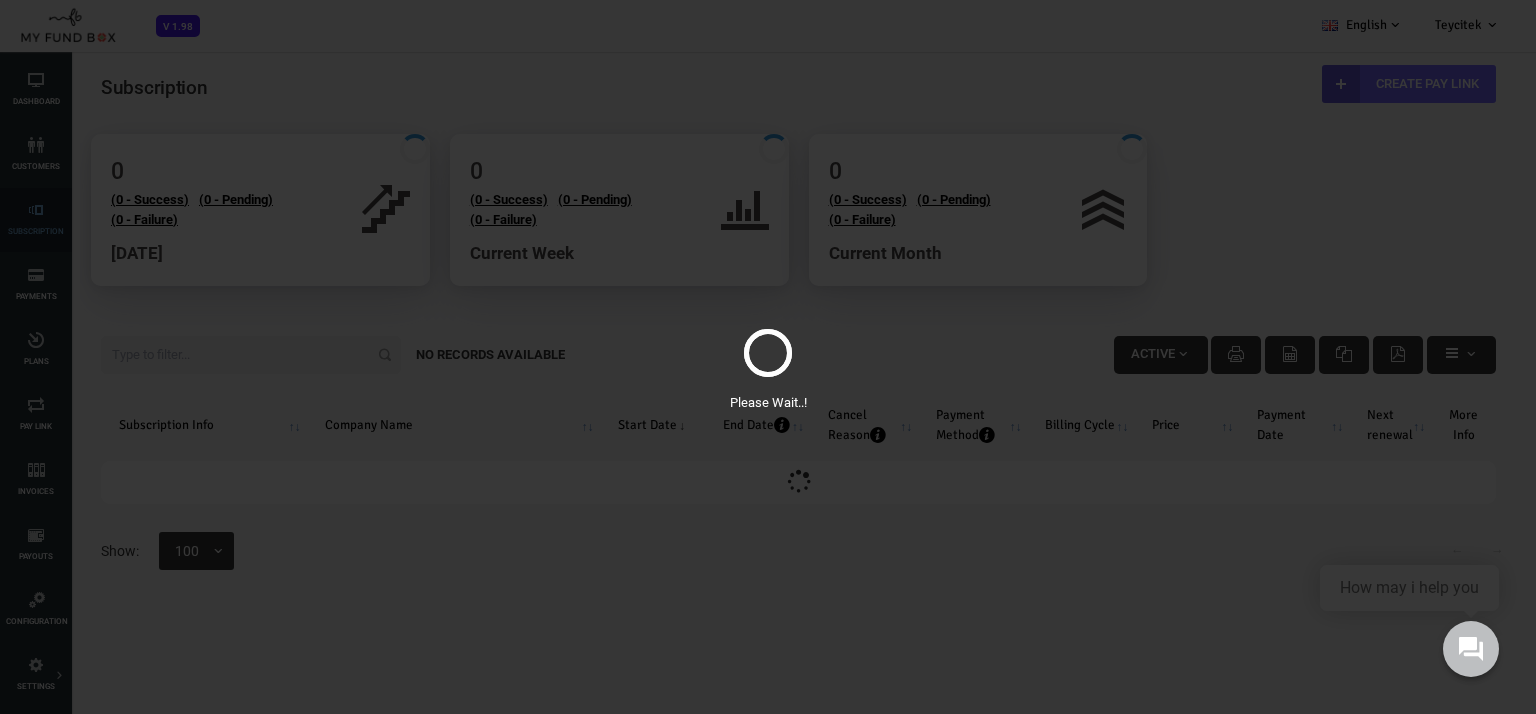 scroll, scrollTop: 0, scrollLeft: 0, axis: both 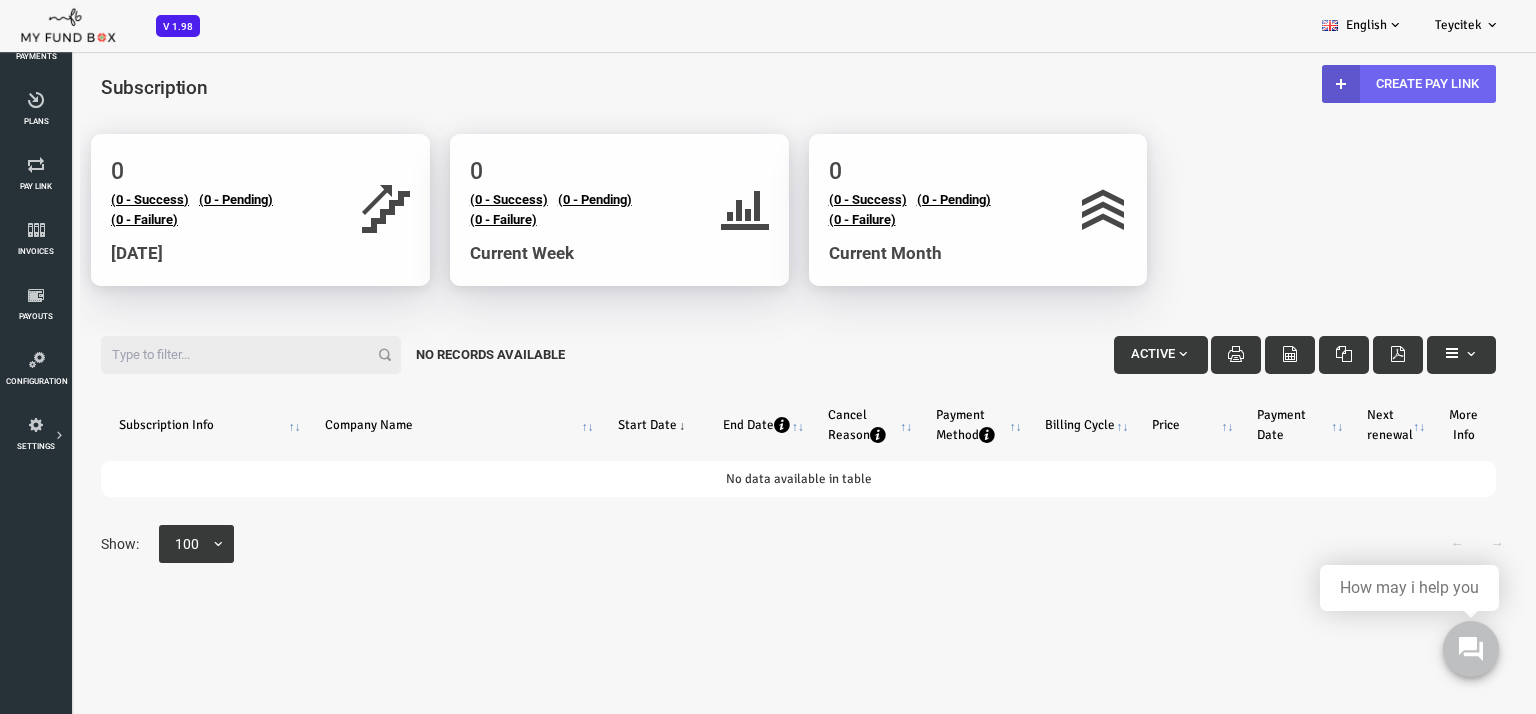 click on "Create Pay Link" at bounding box center (1348, 84) 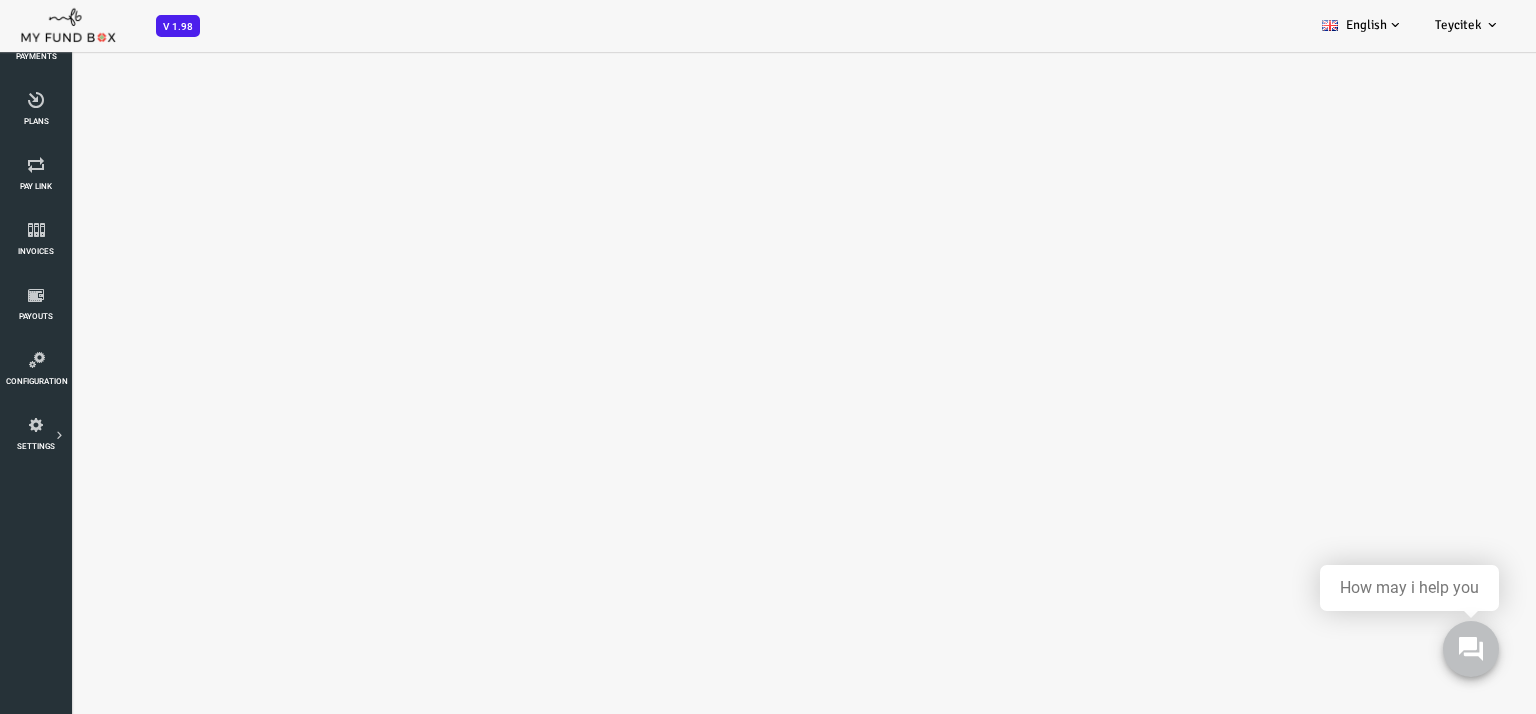 scroll, scrollTop: 0, scrollLeft: 0, axis: both 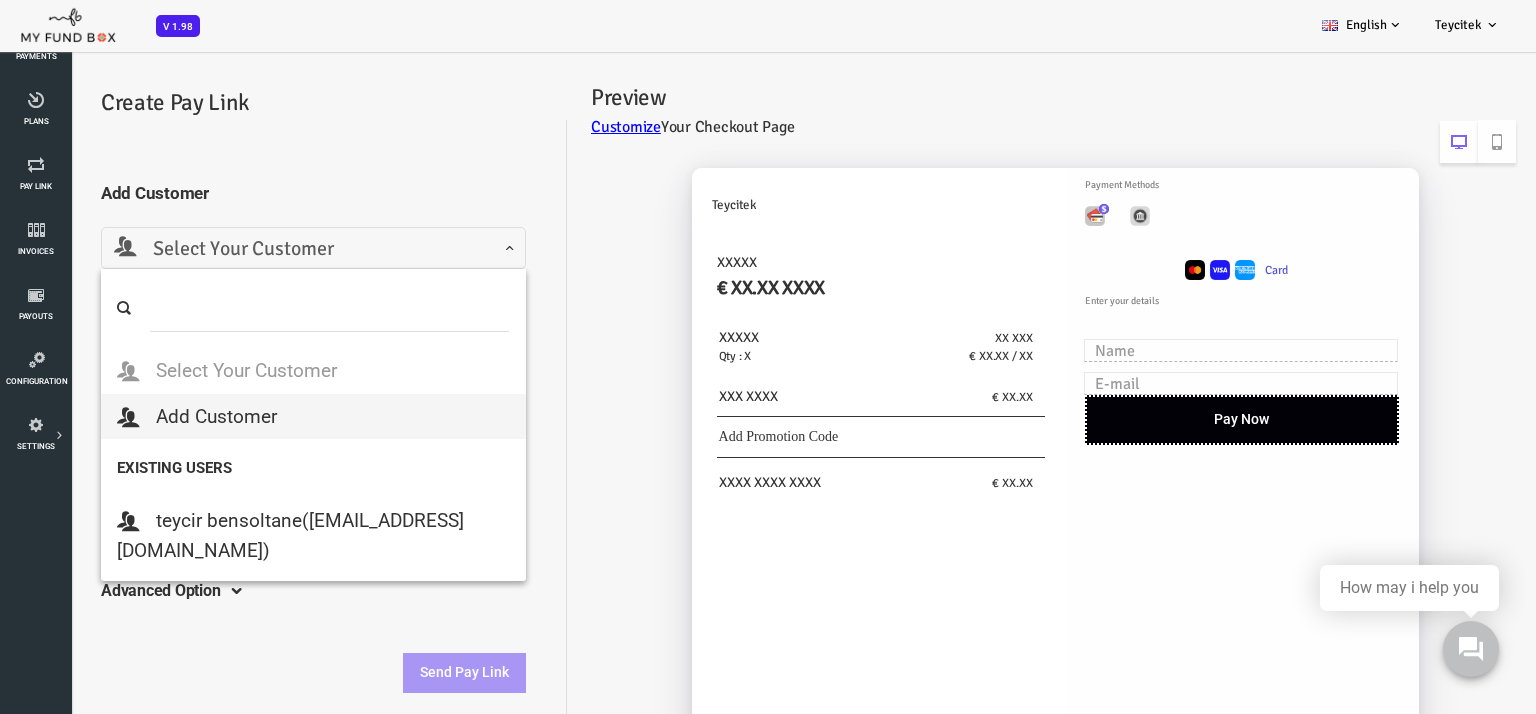 click on "Select Your Customer" at bounding box center (252, 249) 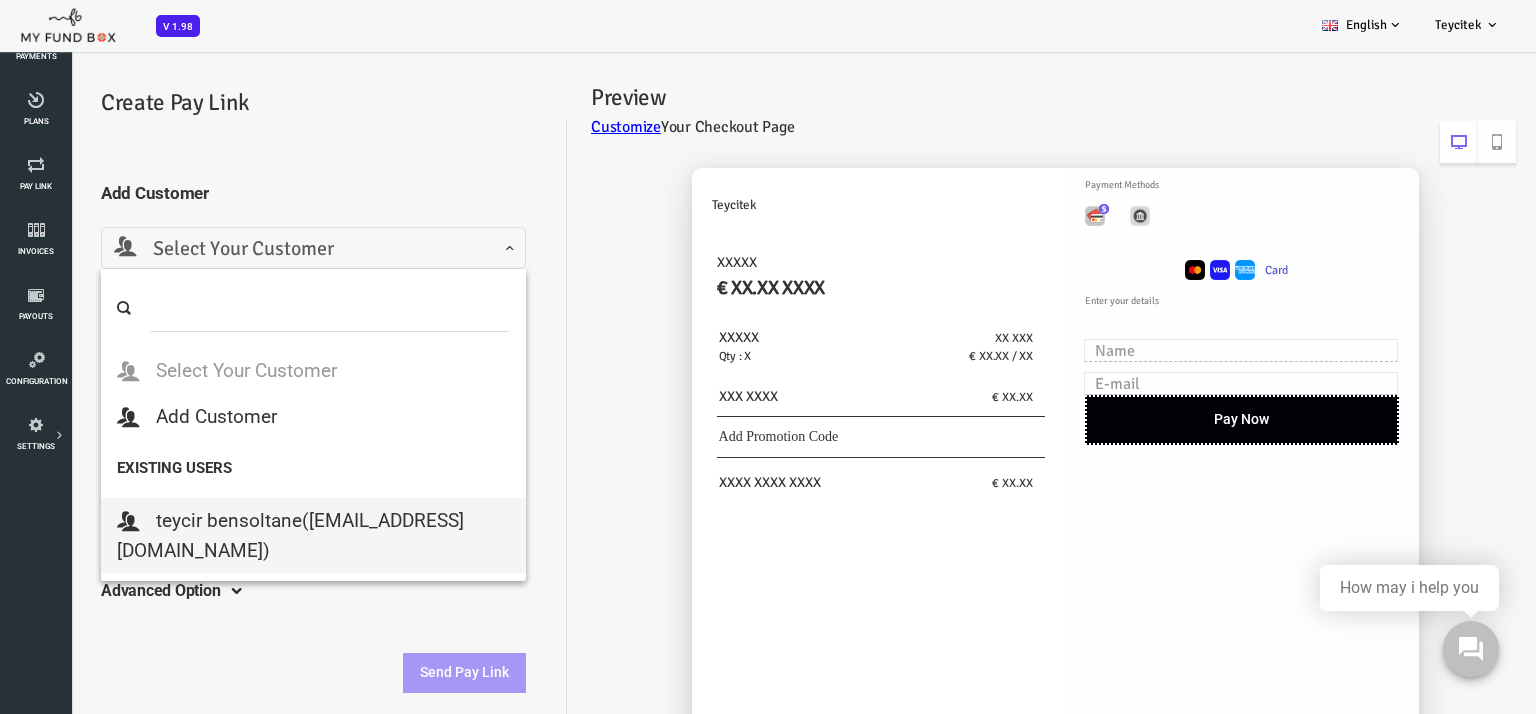 select on "[EMAIL_ADDRESS][DOMAIN_NAME]" 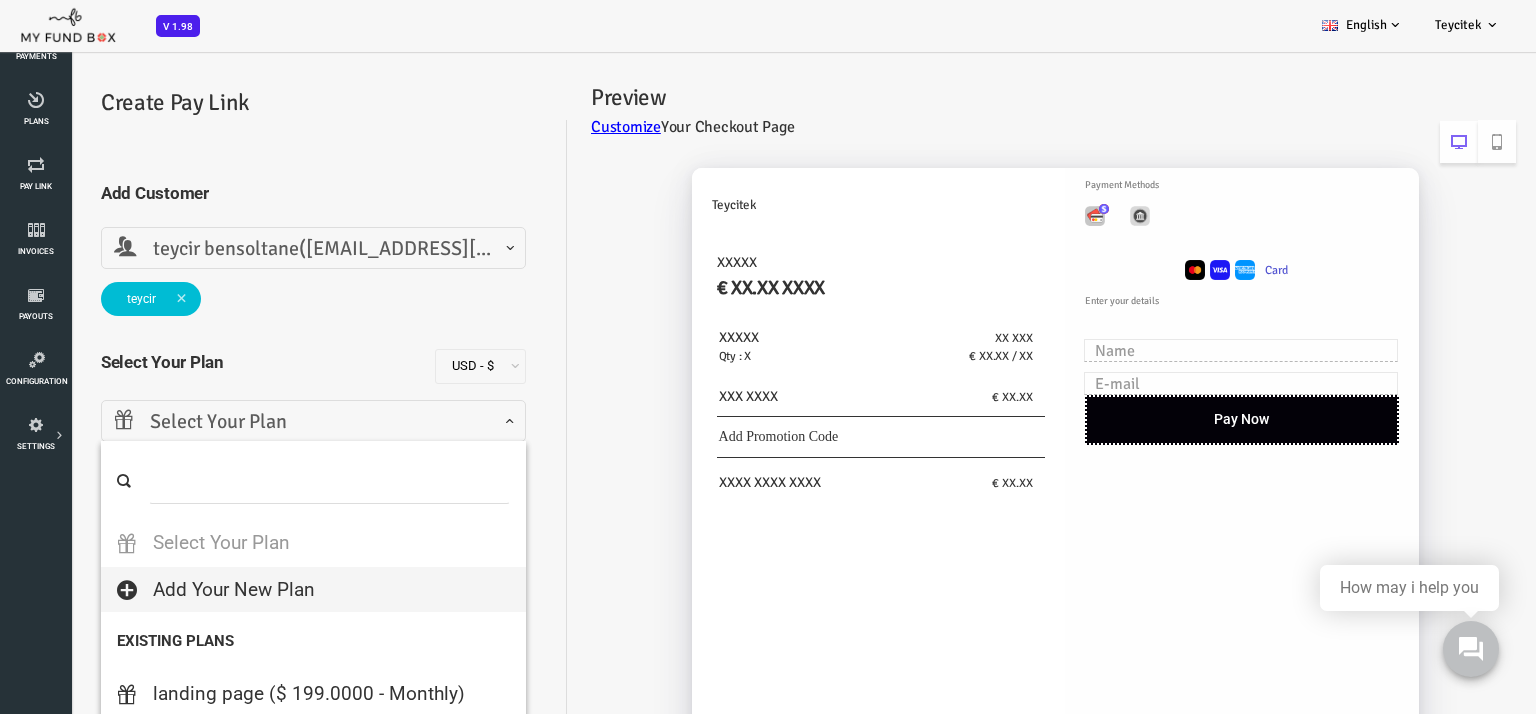 click on "Select Your Plan" at bounding box center [252, 422] 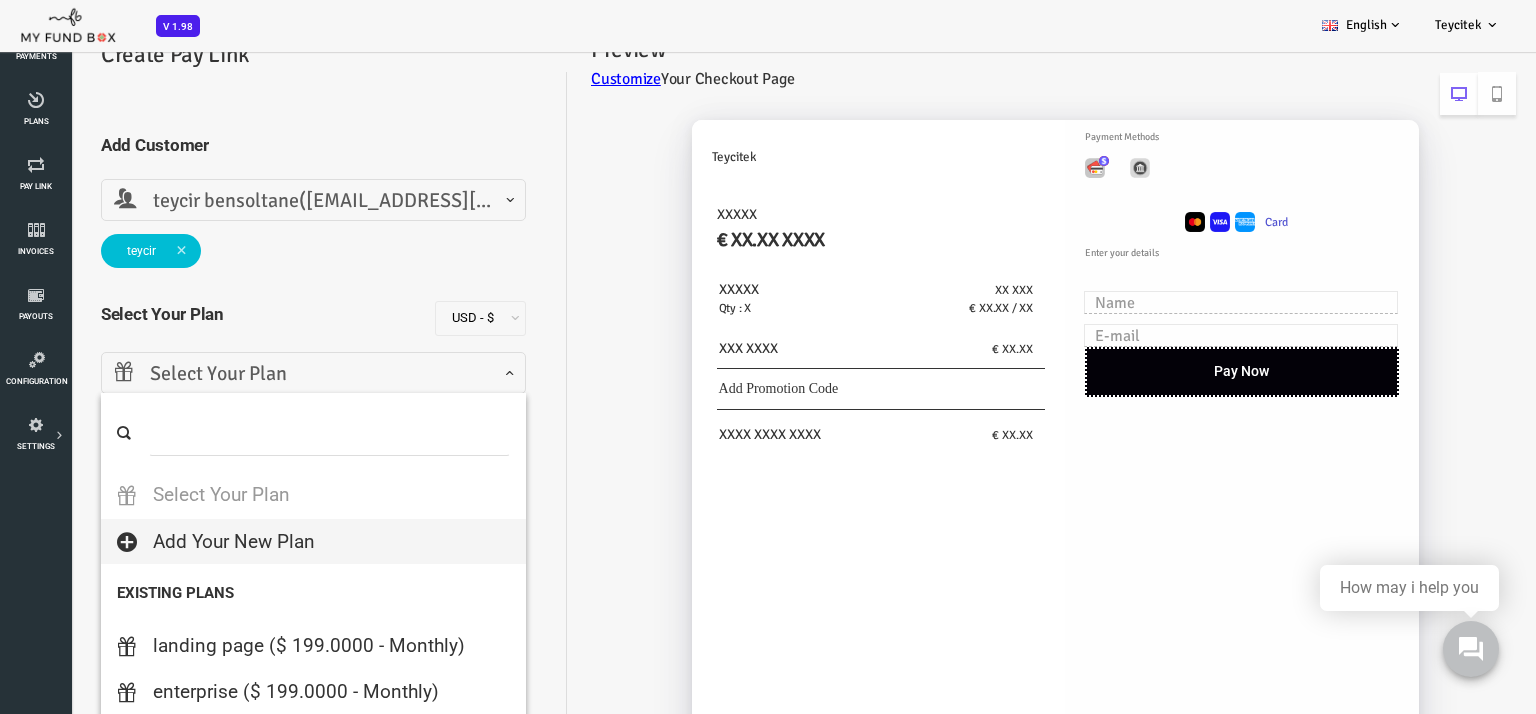 scroll, scrollTop: 120, scrollLeft: 0, axis: vertical 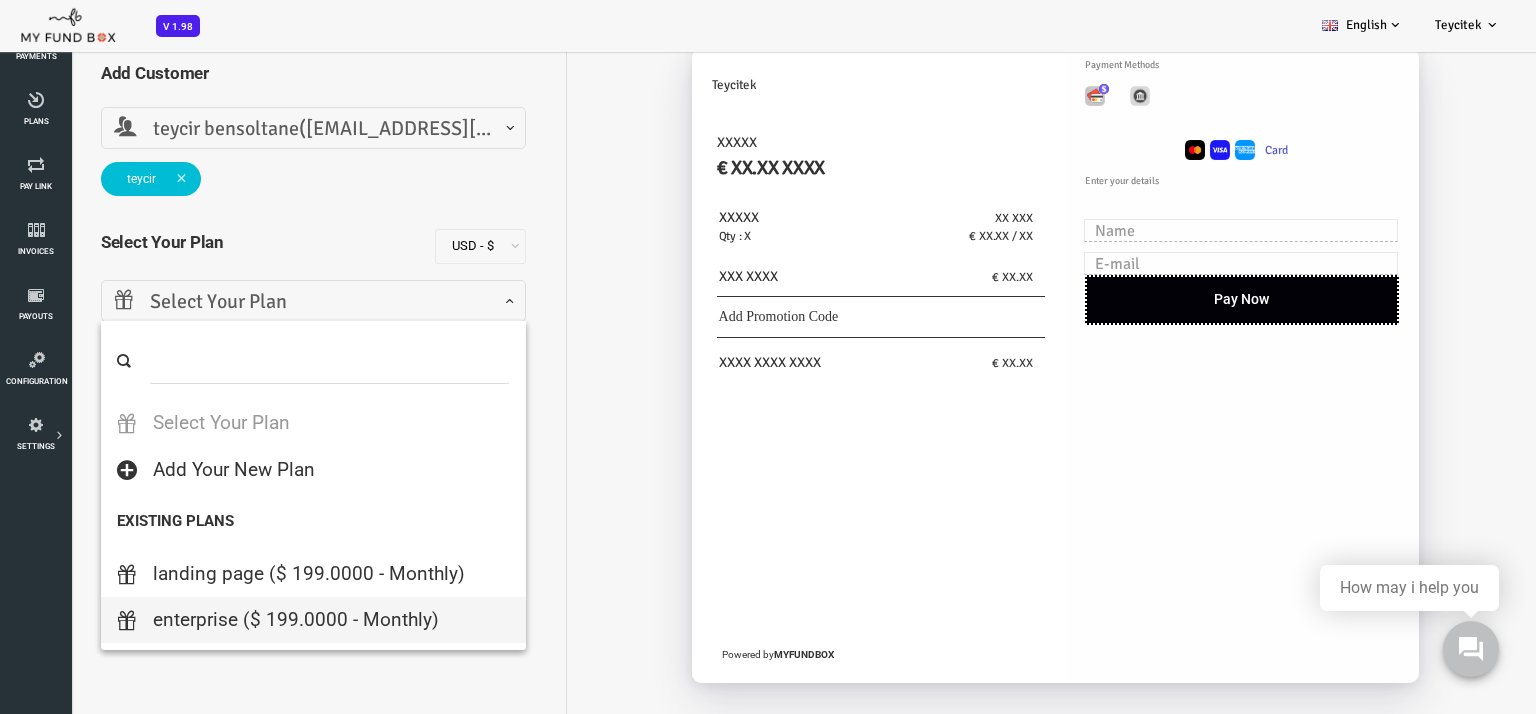 type on "1" 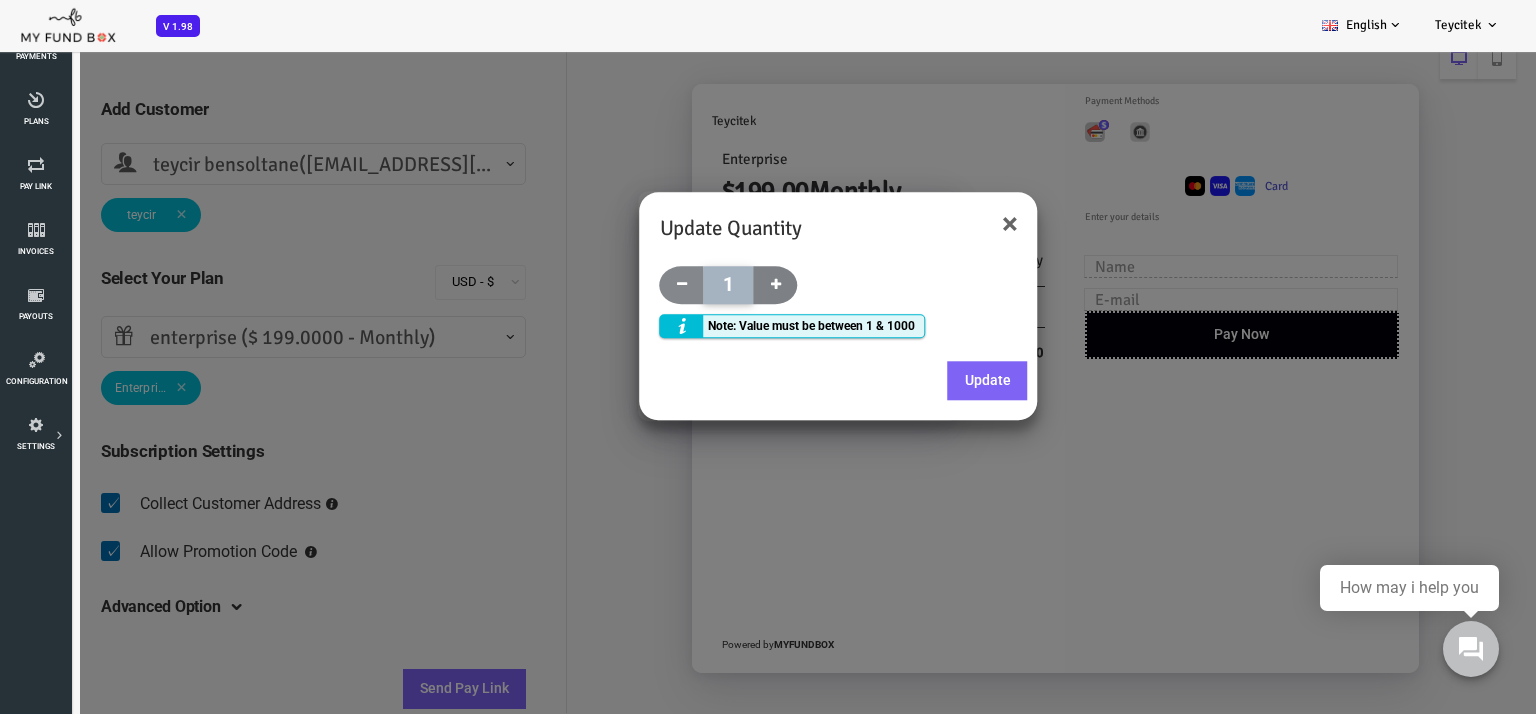 click at bounding box center [715, 285] 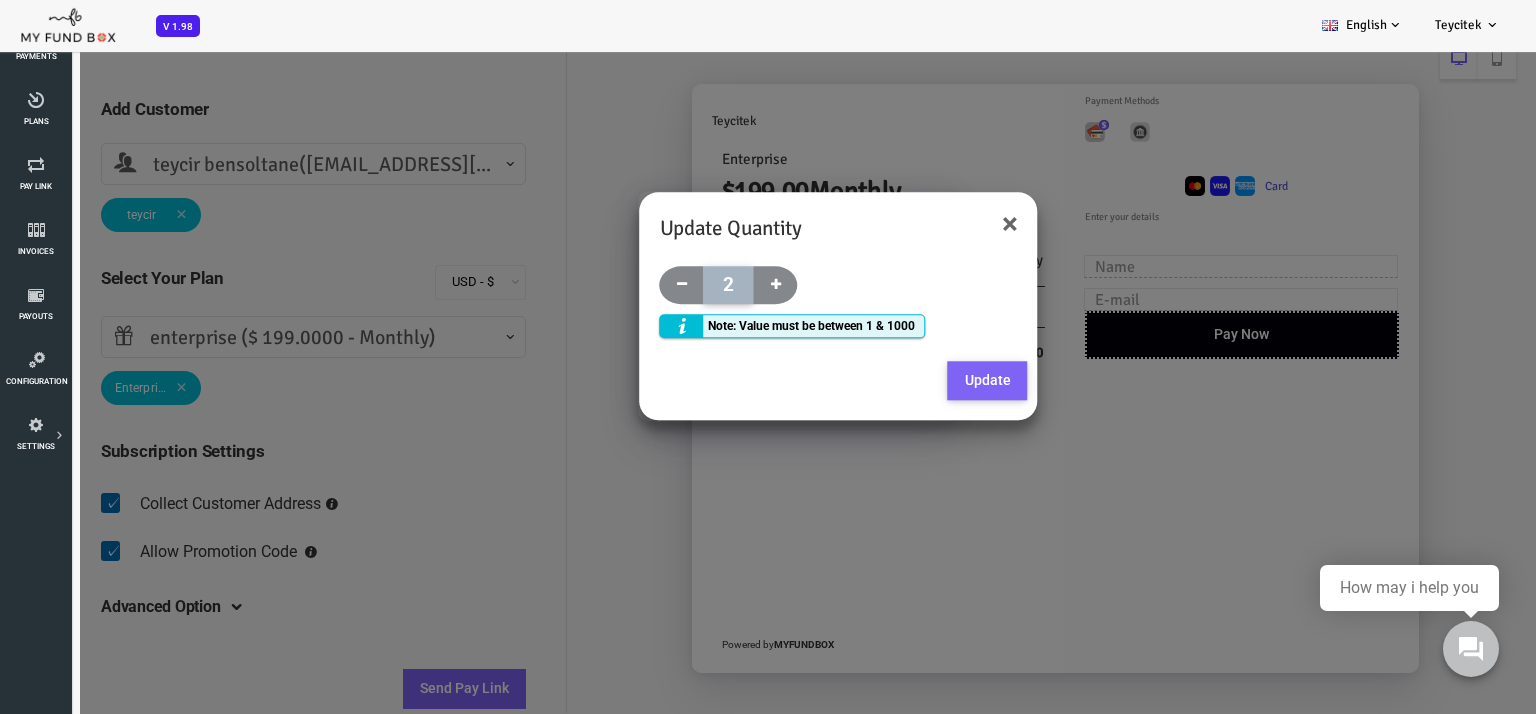 click on "Update" at bounding box center (927, 381) 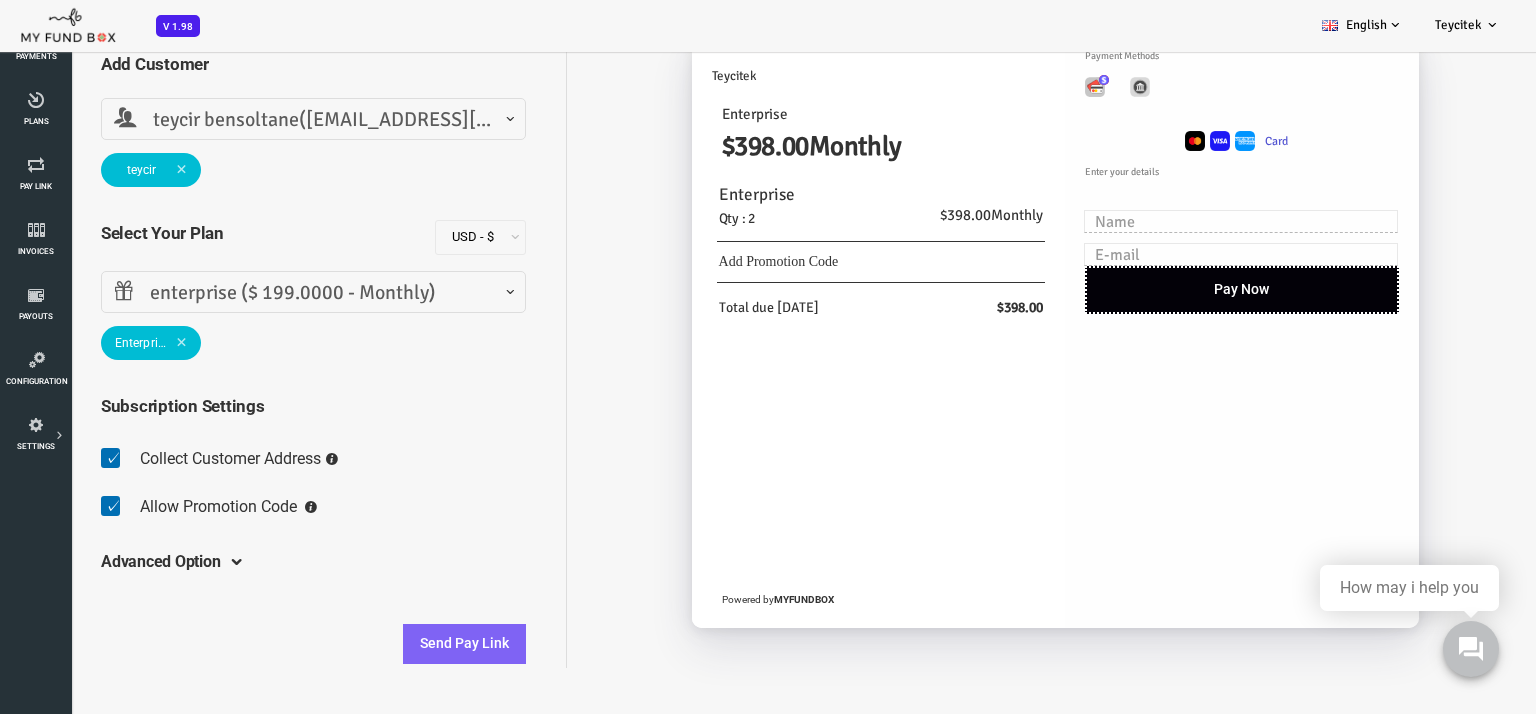 scroll, scrollTop: 133, scrollLeft: 0, axis: vertical 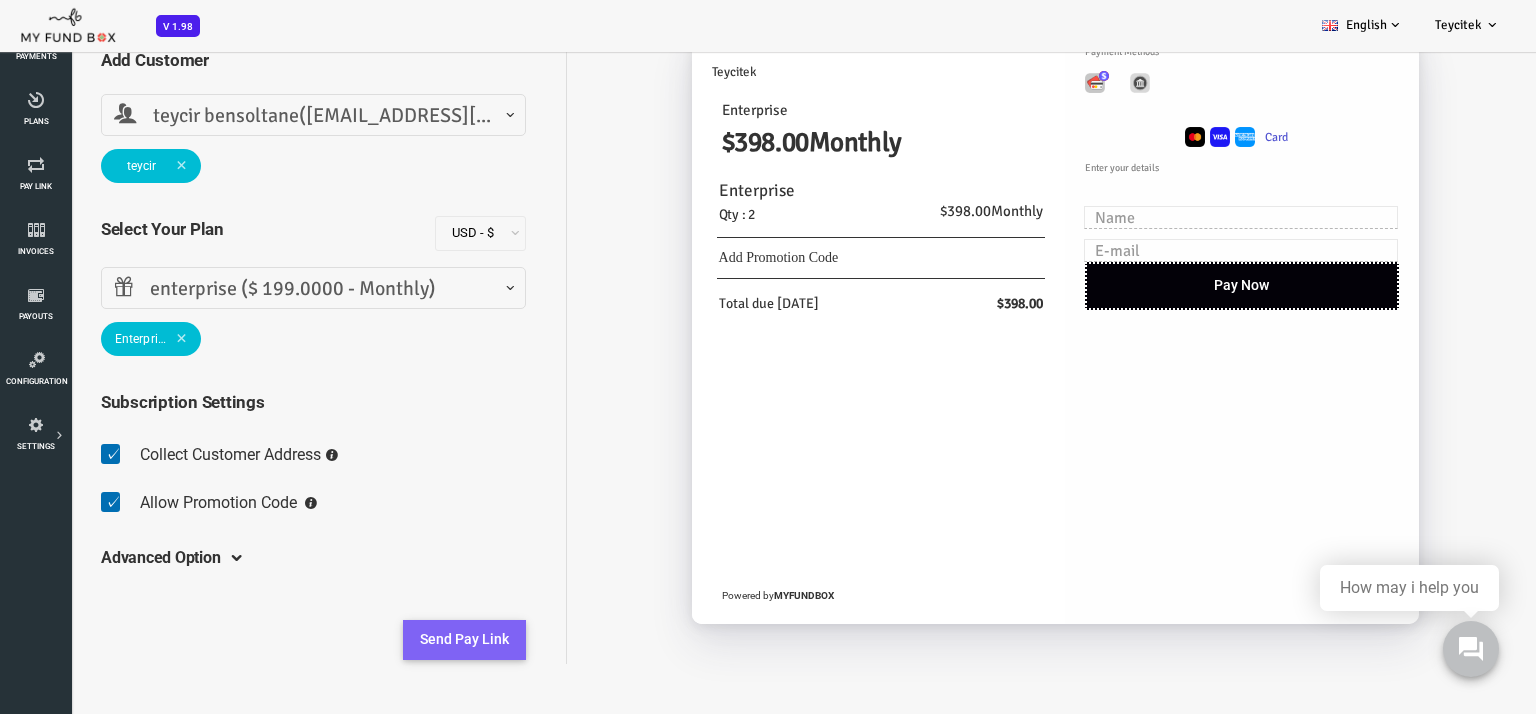 click on "Send Pay Link" at bounding box center (403, 640) 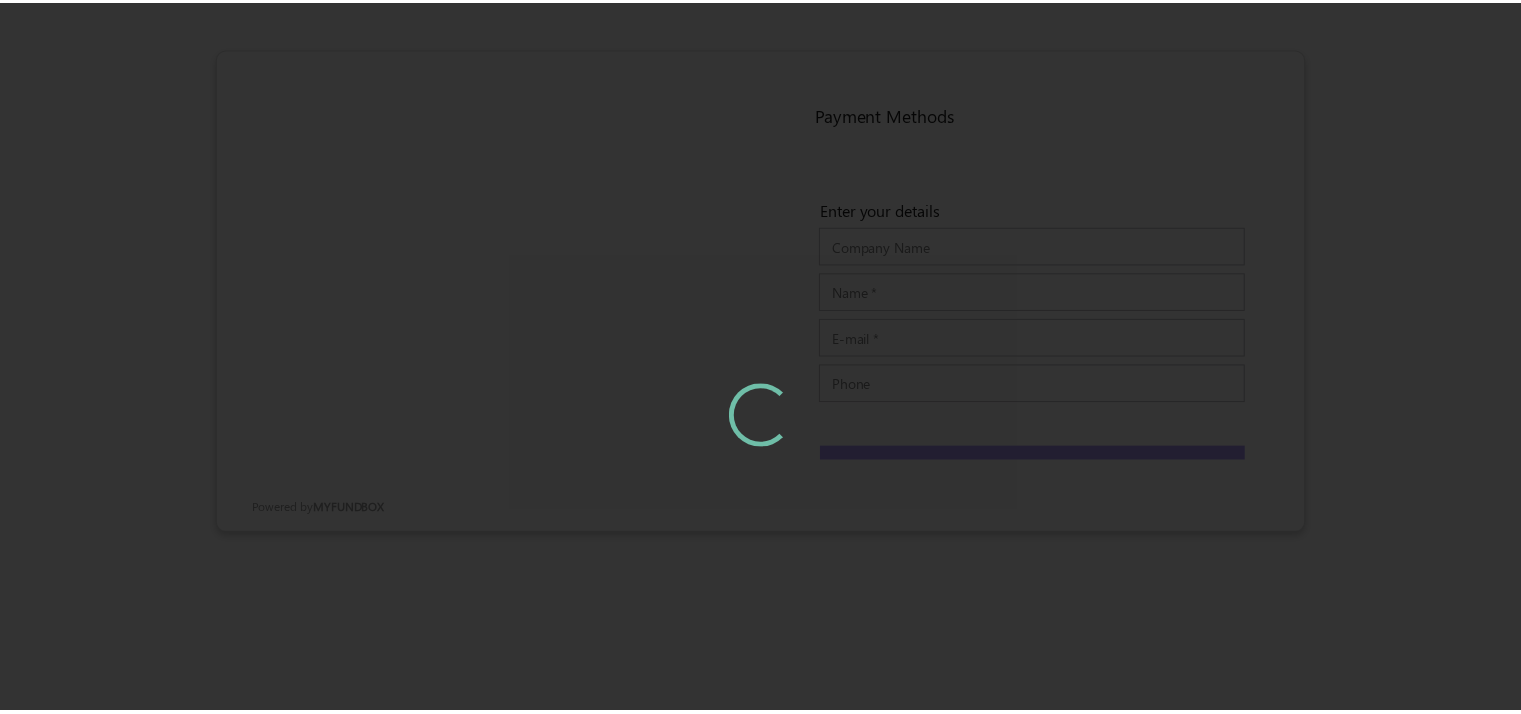 scroll, scrollTop: 0, scrollLeft: 0, axis: both 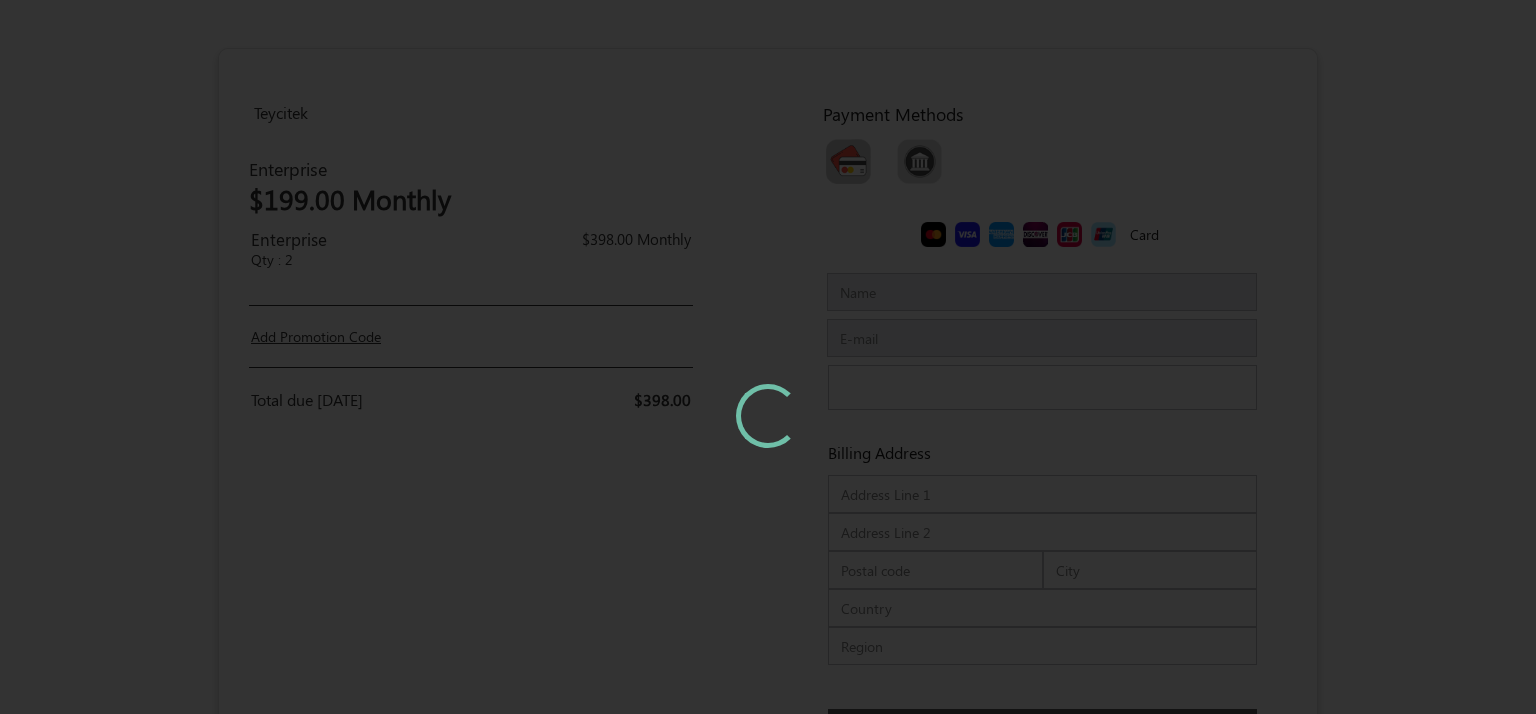 type on "teycir  bensoltane" 